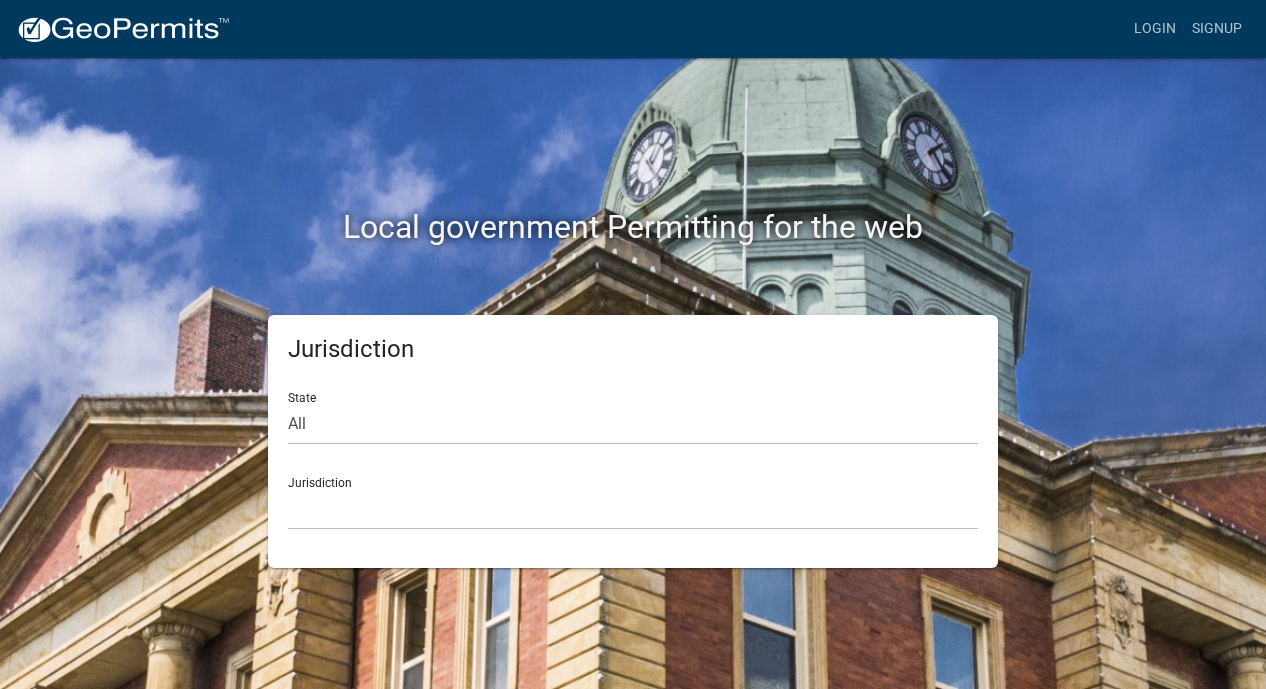 scroll, scrollTop: 0, scrollLeft: 0, axis: both 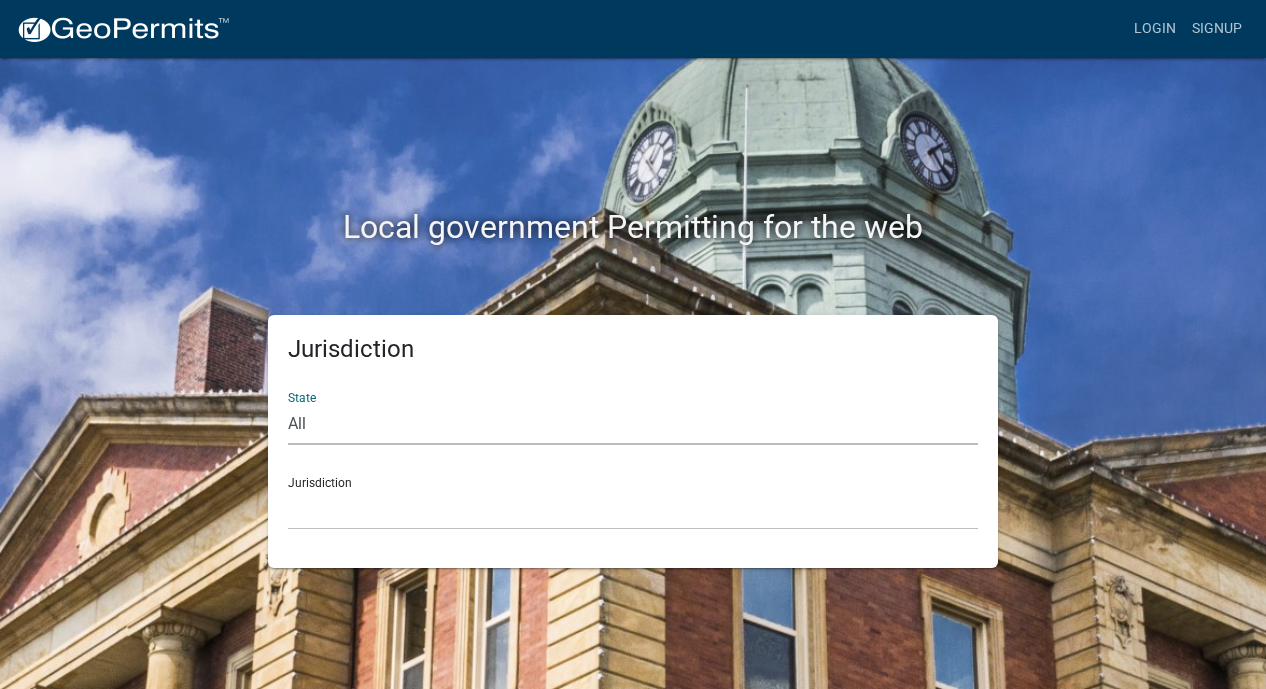 select on "Georgia" 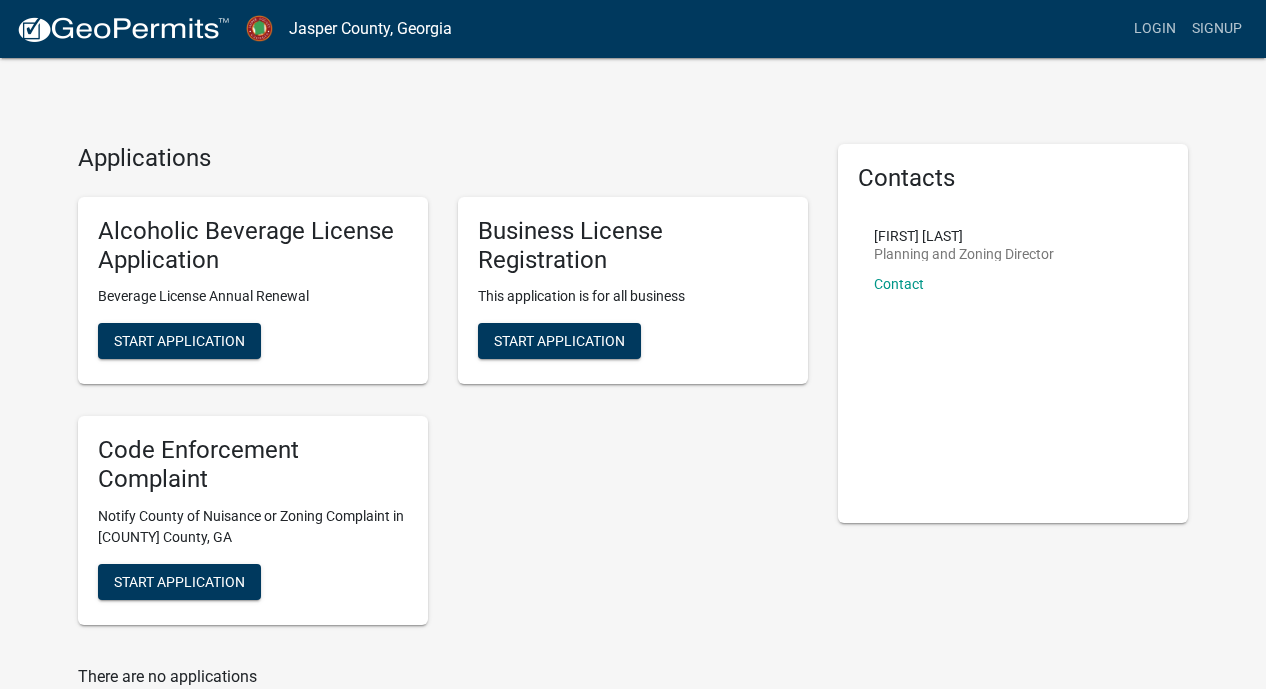 scroll, scrollTop: 0, scrollLeft: 0, axis: both 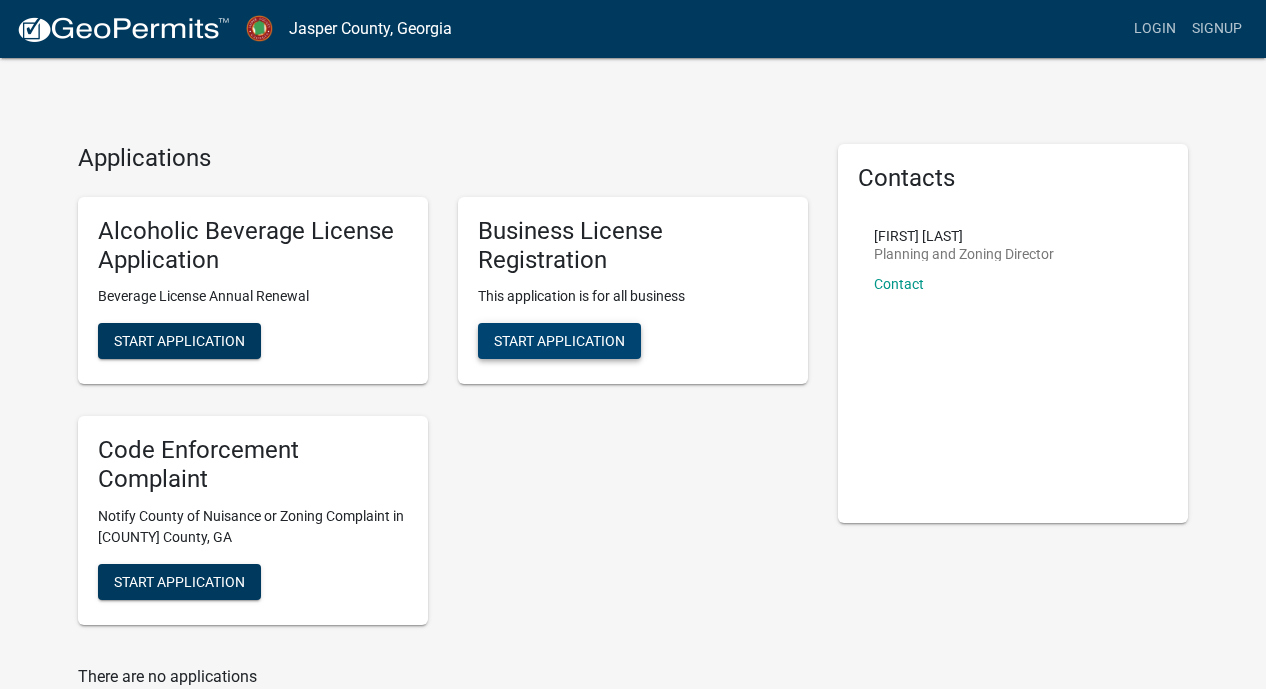 click on "Start Application" 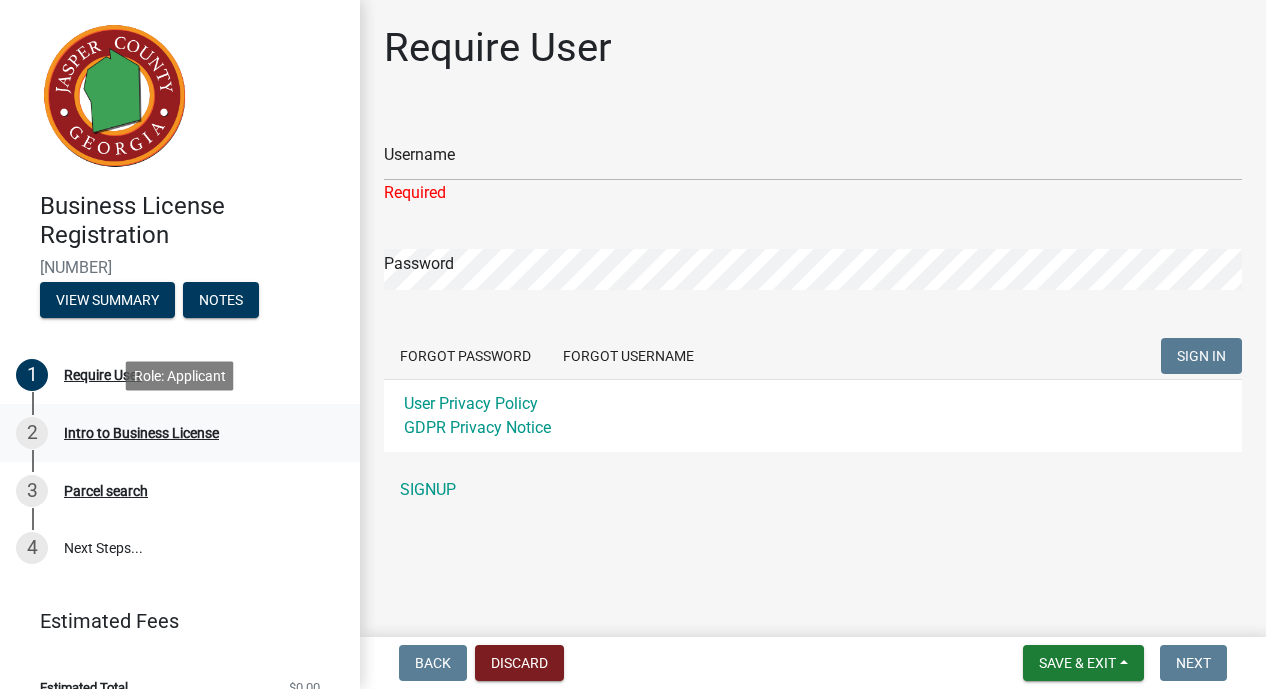 click on "Intro to Business License" at bounding box center [141, 433] 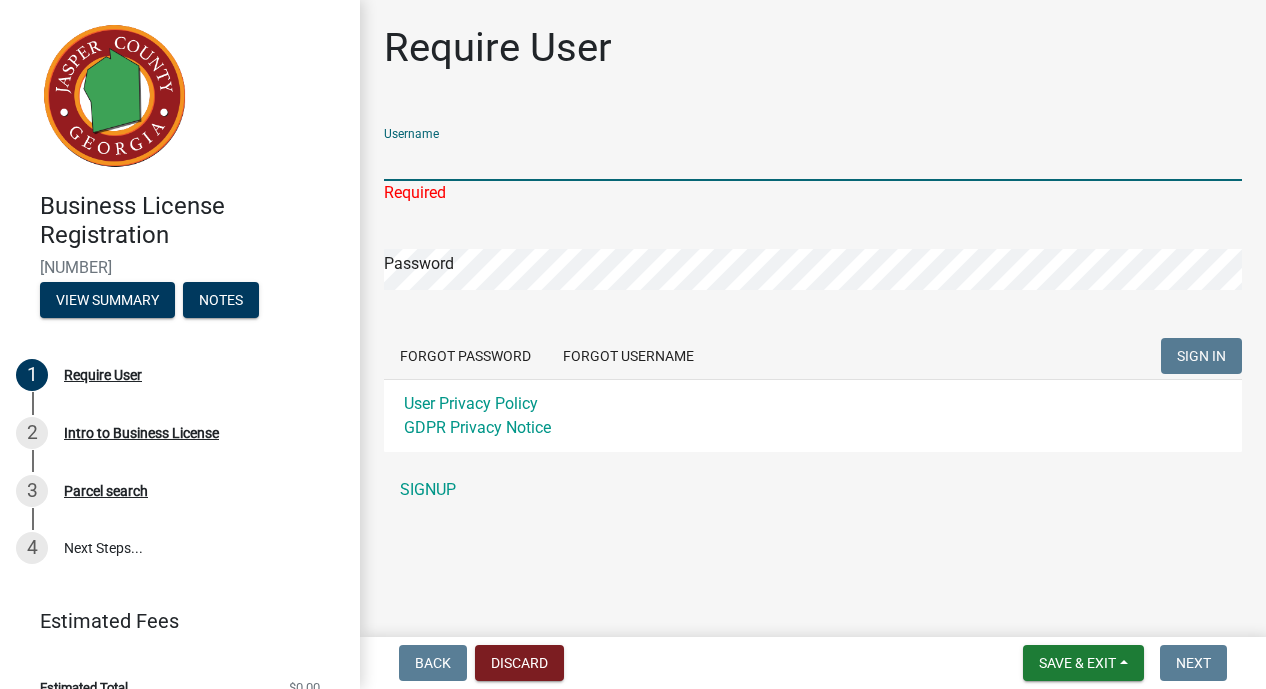 click on "Username" at bounding box center (813, 160) 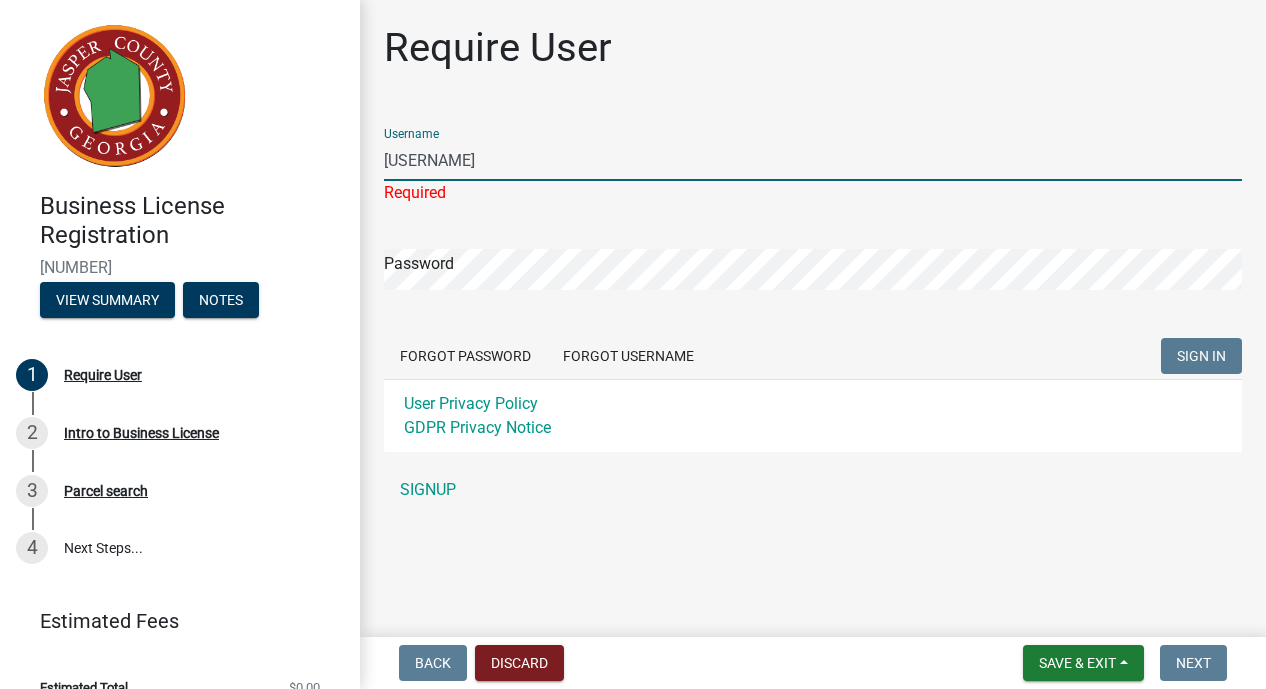 click on "SIGN IN" 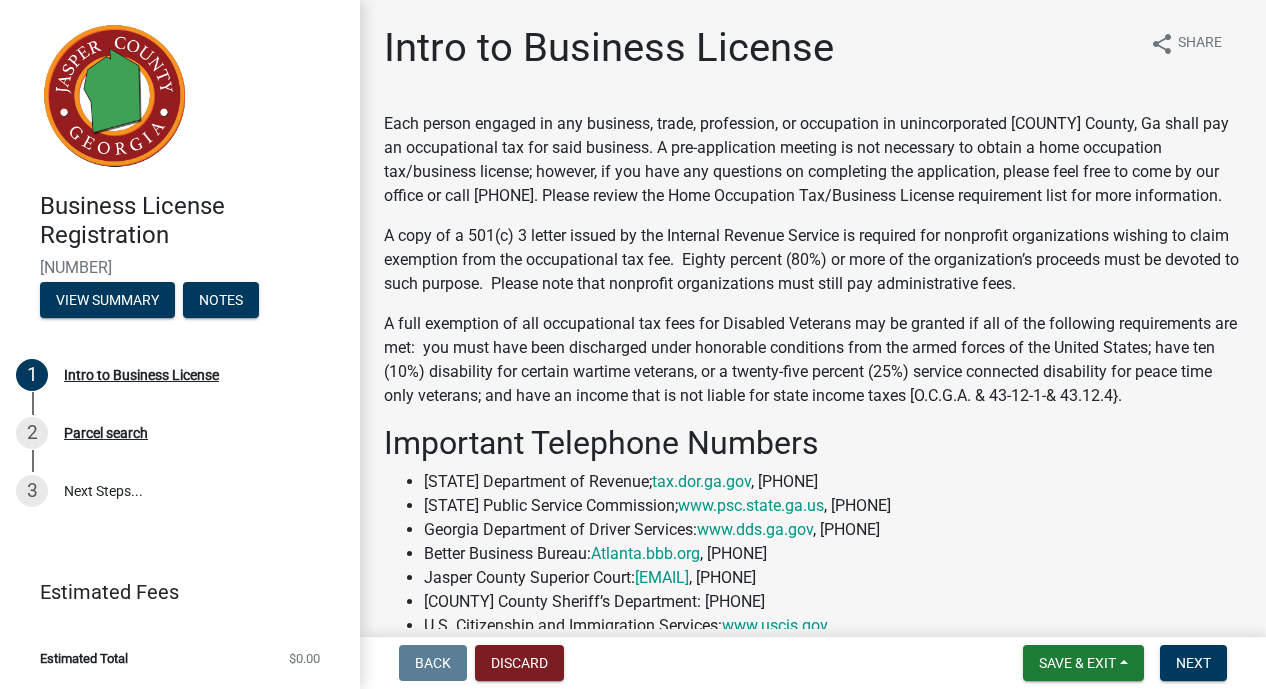 scroll, scrollTop: -1, scrollLeft: 0, axis: vertical 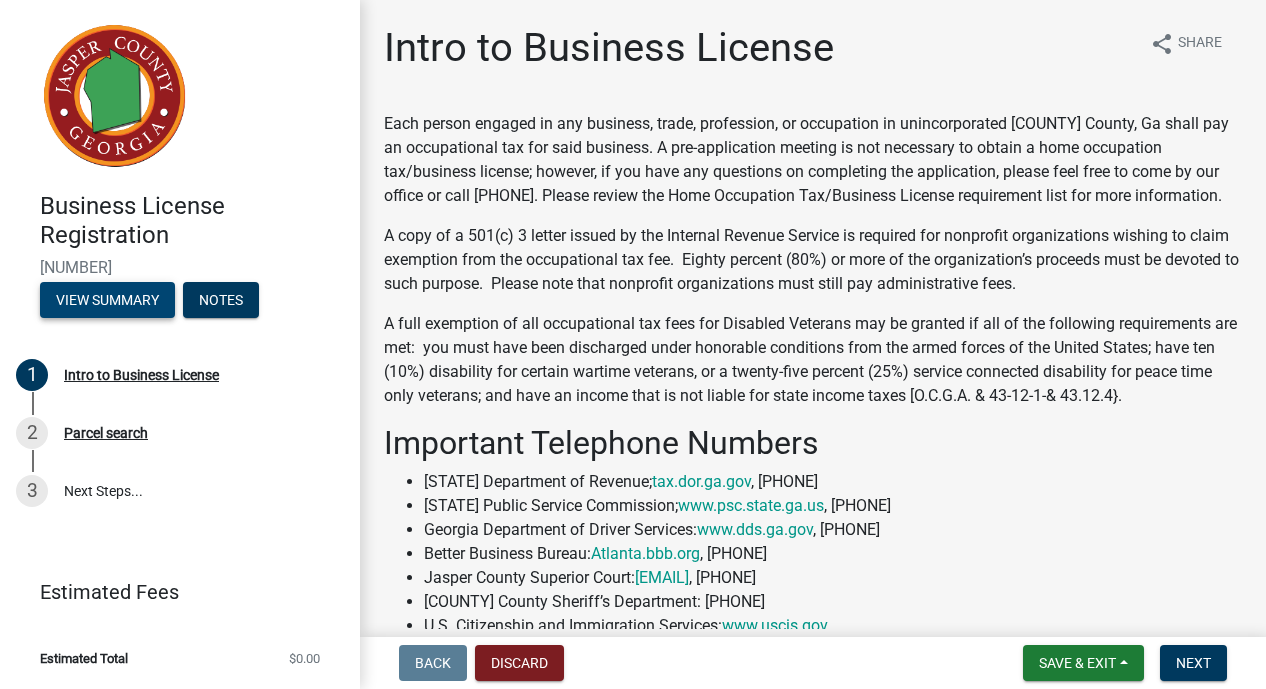 click on "View Summary" at bounding box center [107, 300] 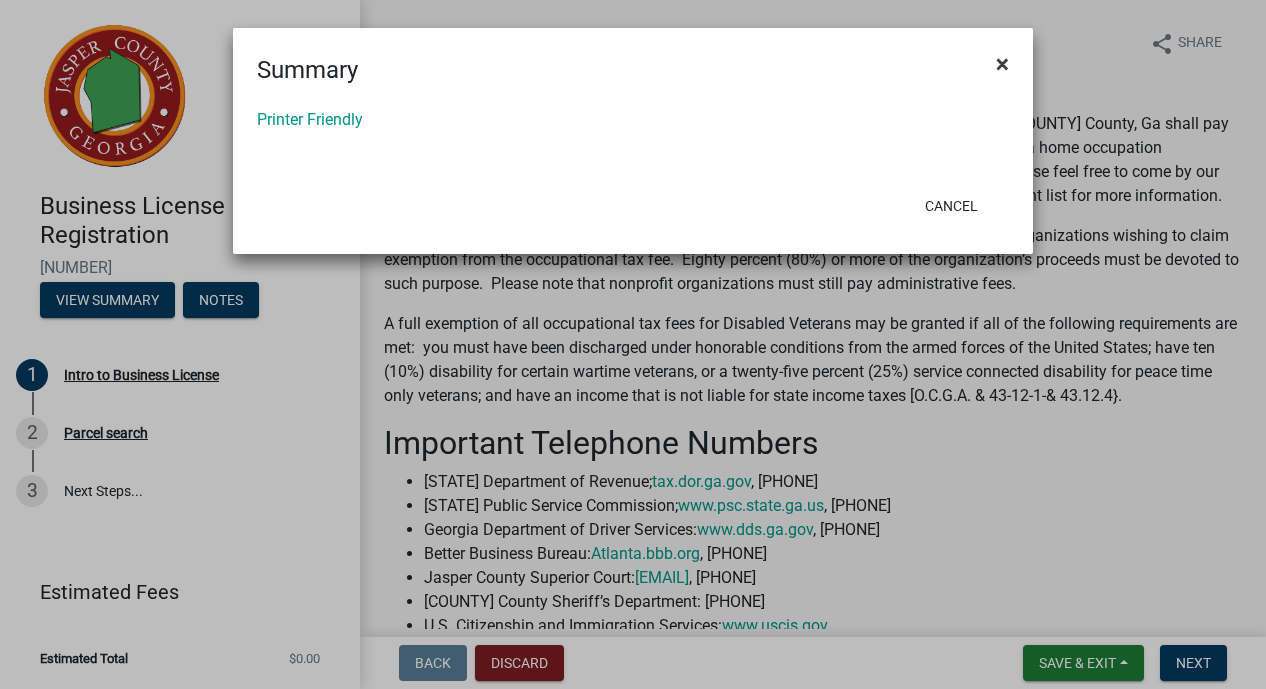 click on "×" 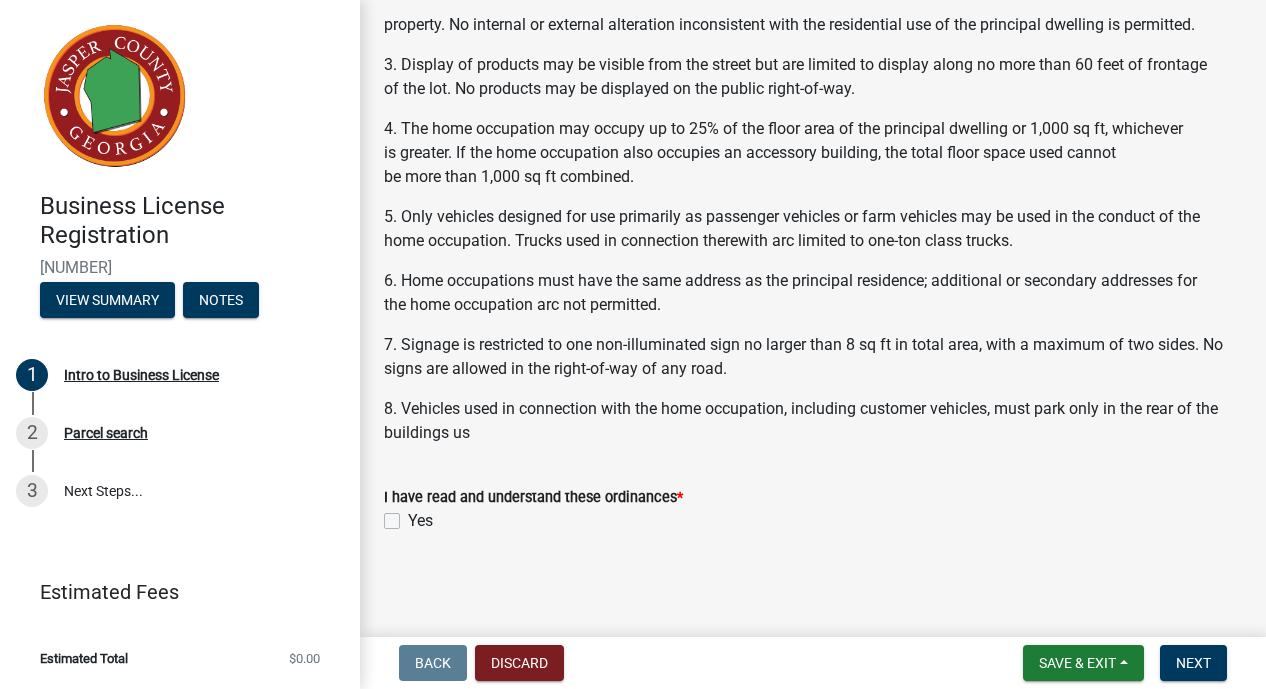 scroll, scrollTop: 1703, scrollLeft: 0, axis: vertical 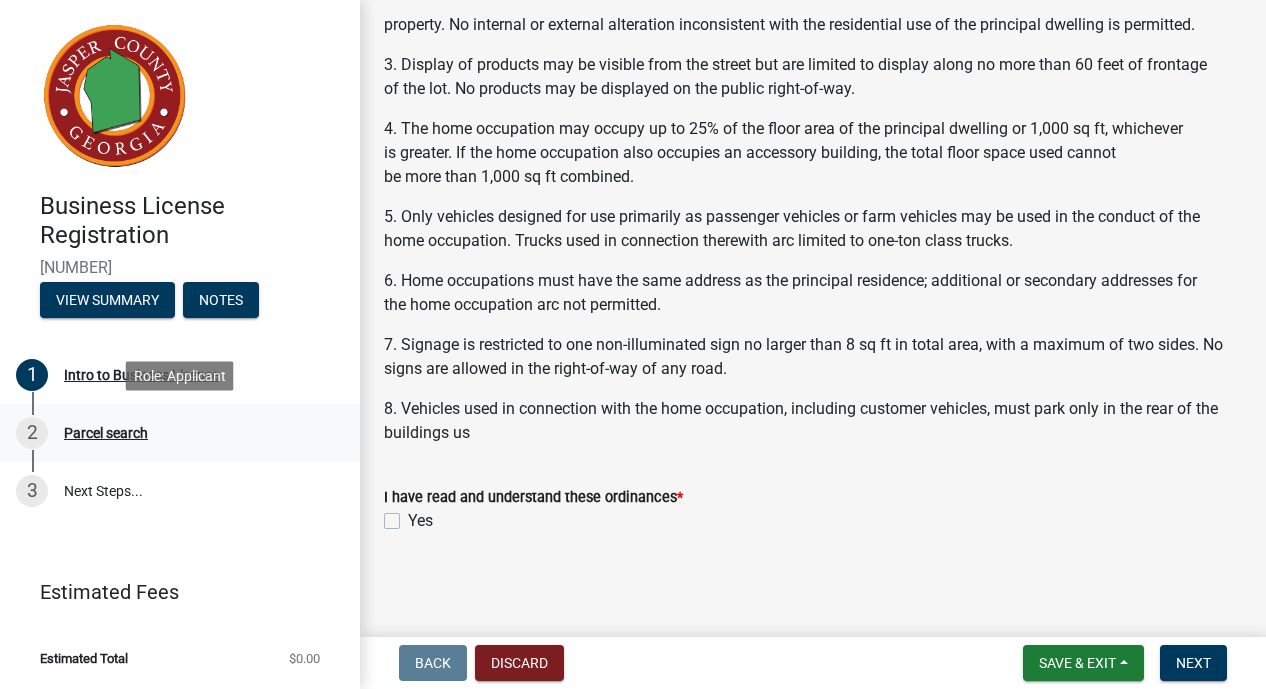 click on "Parcel search" at bounding box center [106, 433] 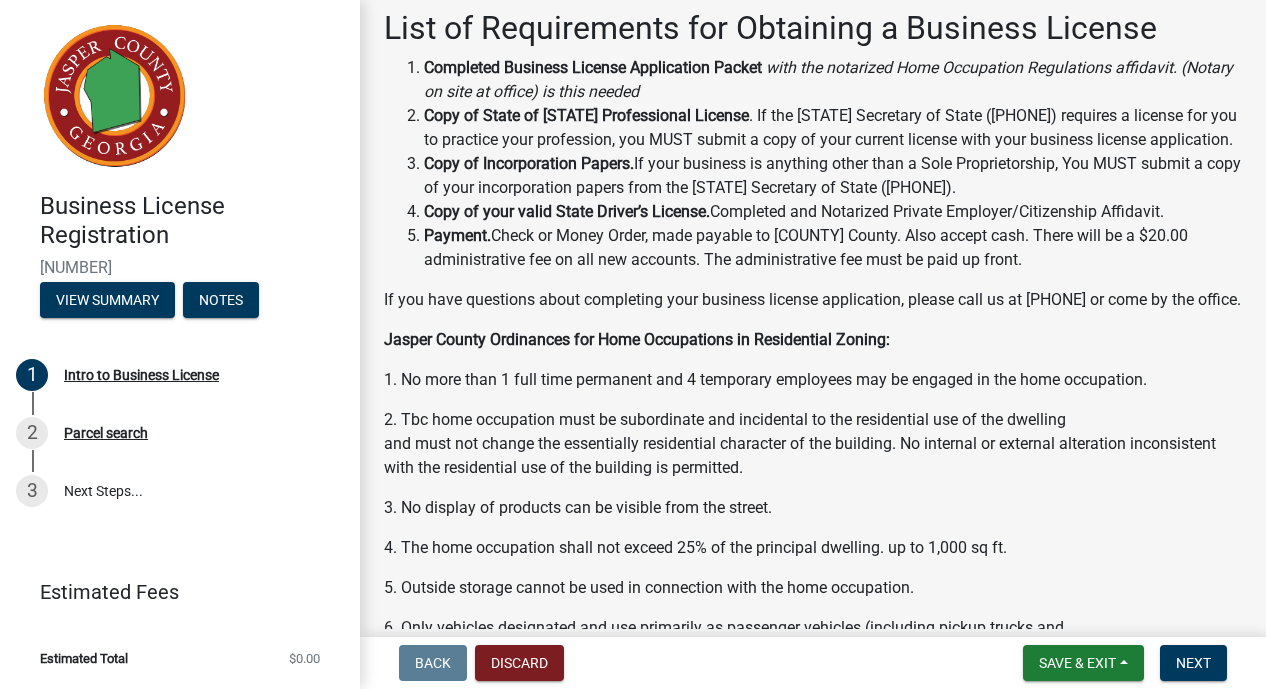 scroll, scrollTop: 677, scrollLeft: 0, axis: vertical 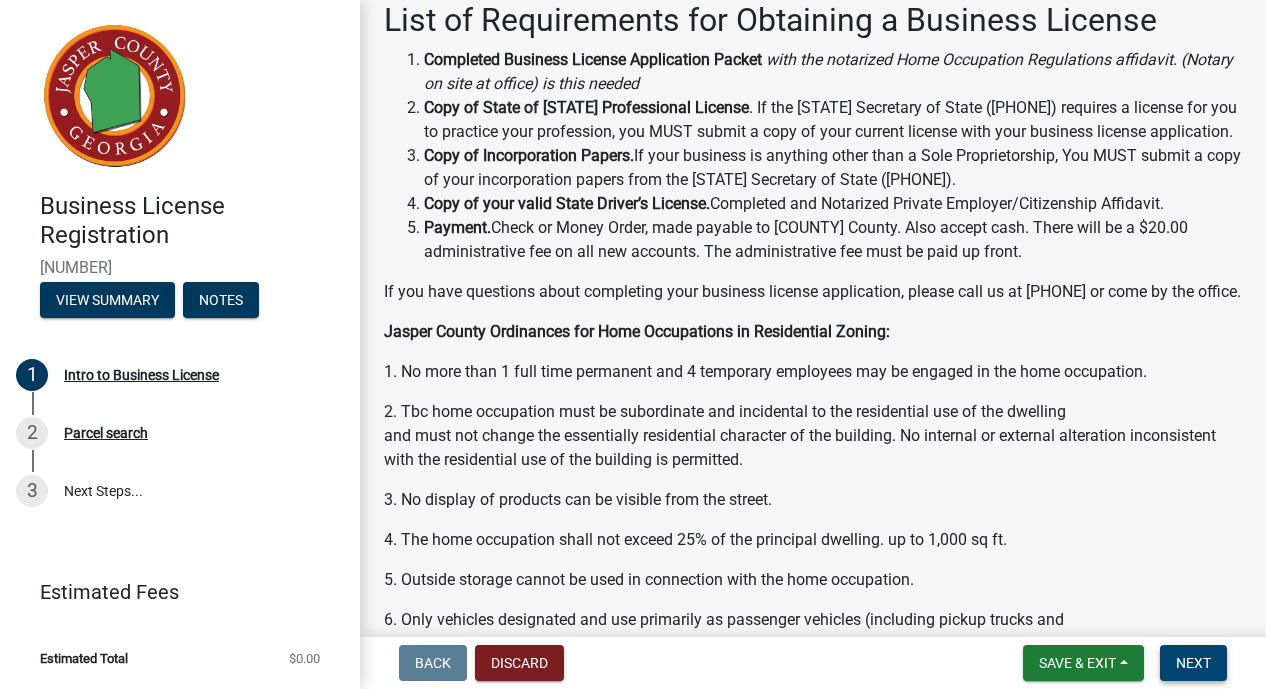 click on "Next" at bounding box center [1193, 663] 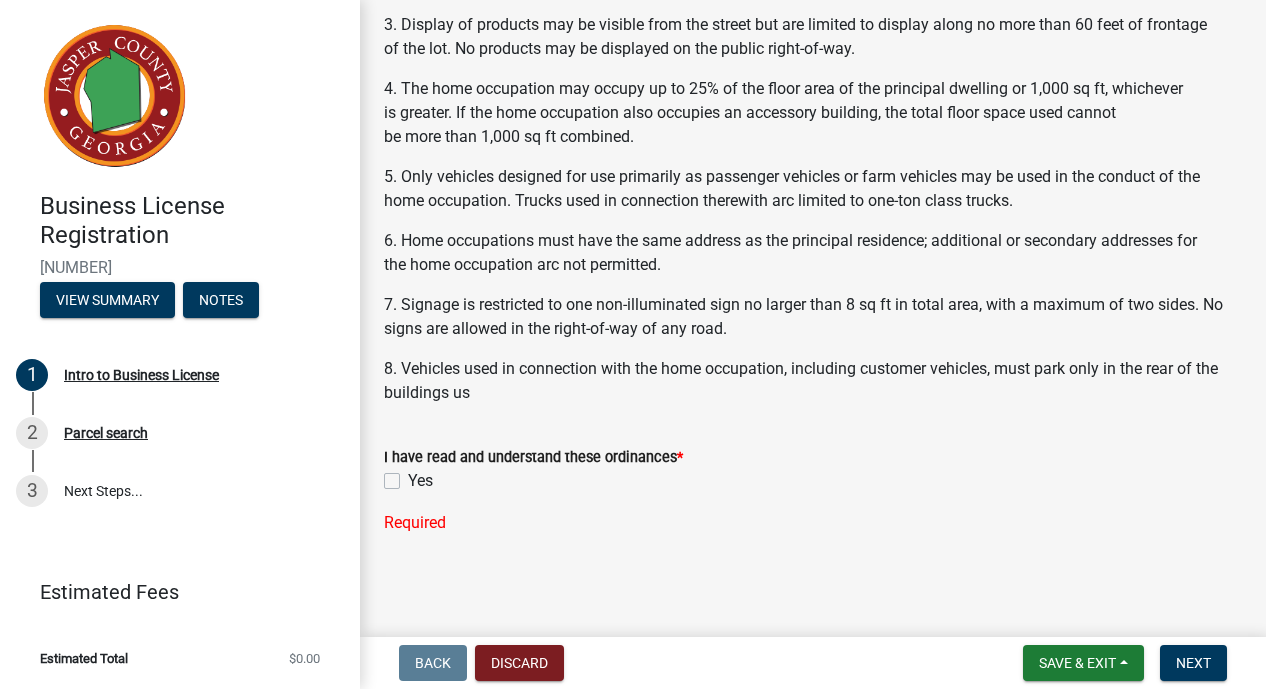 click on "Yes" 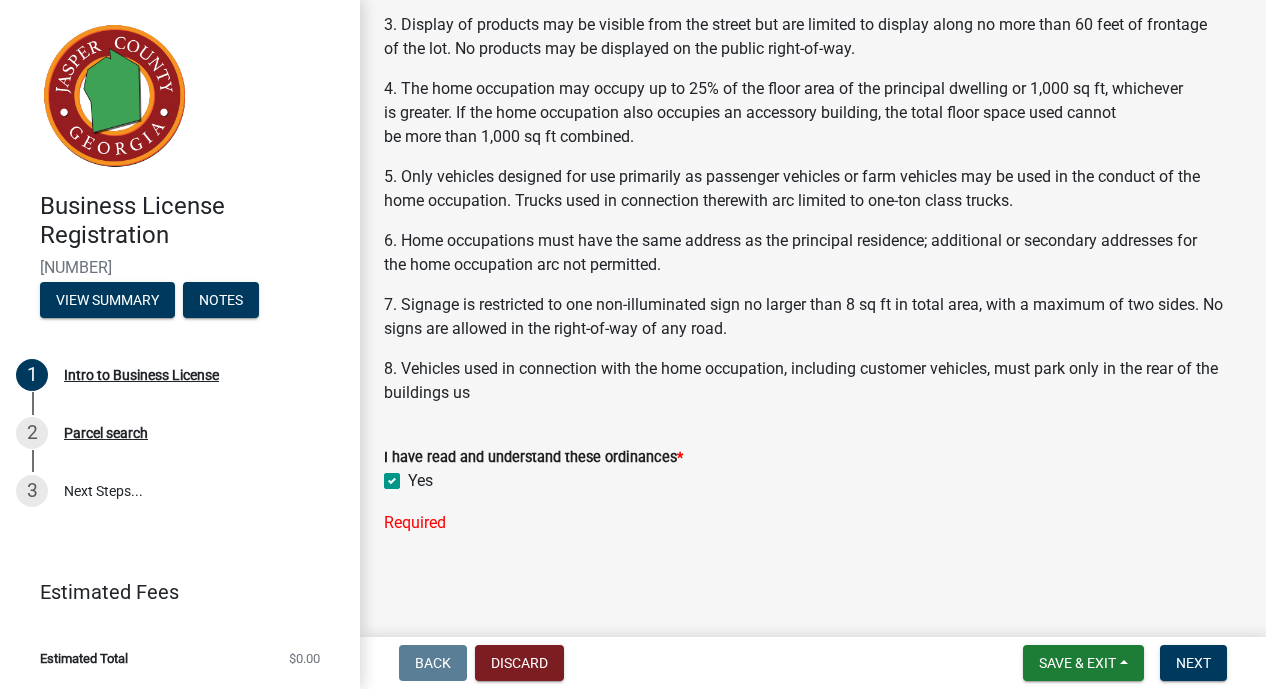 checkbox on "true" 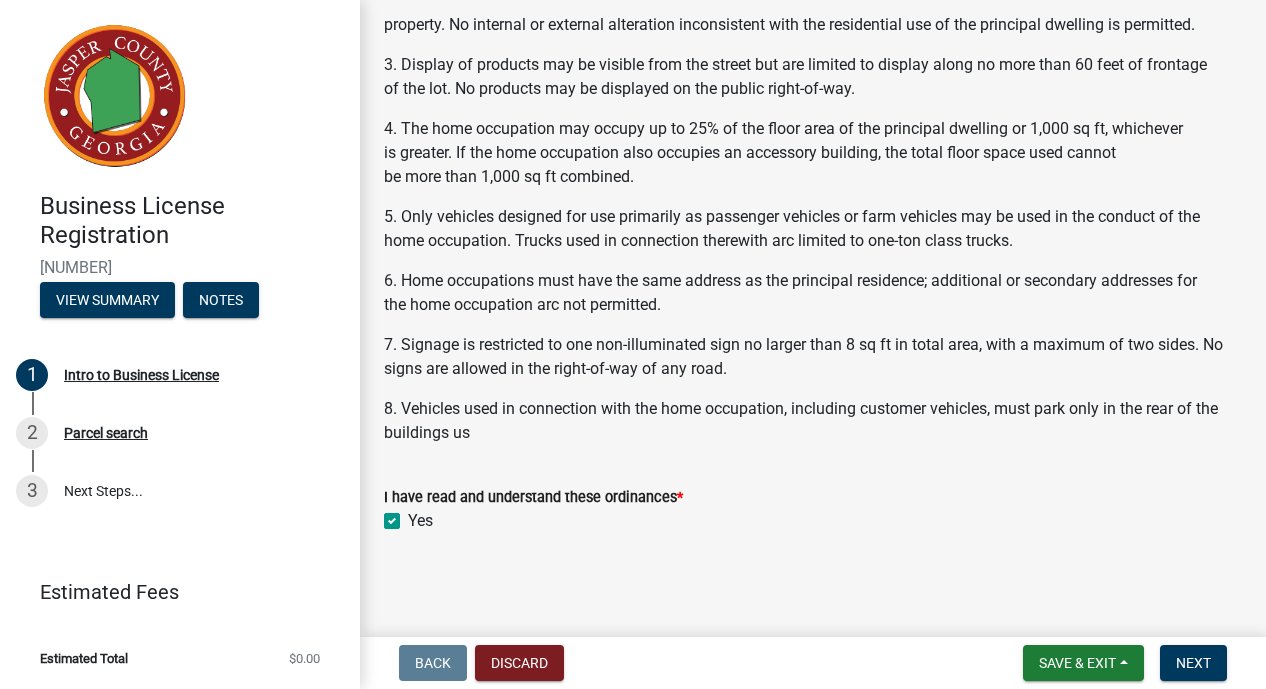 scroll, scrollTop: 1703, scrollLeft: 0, axis: vertical 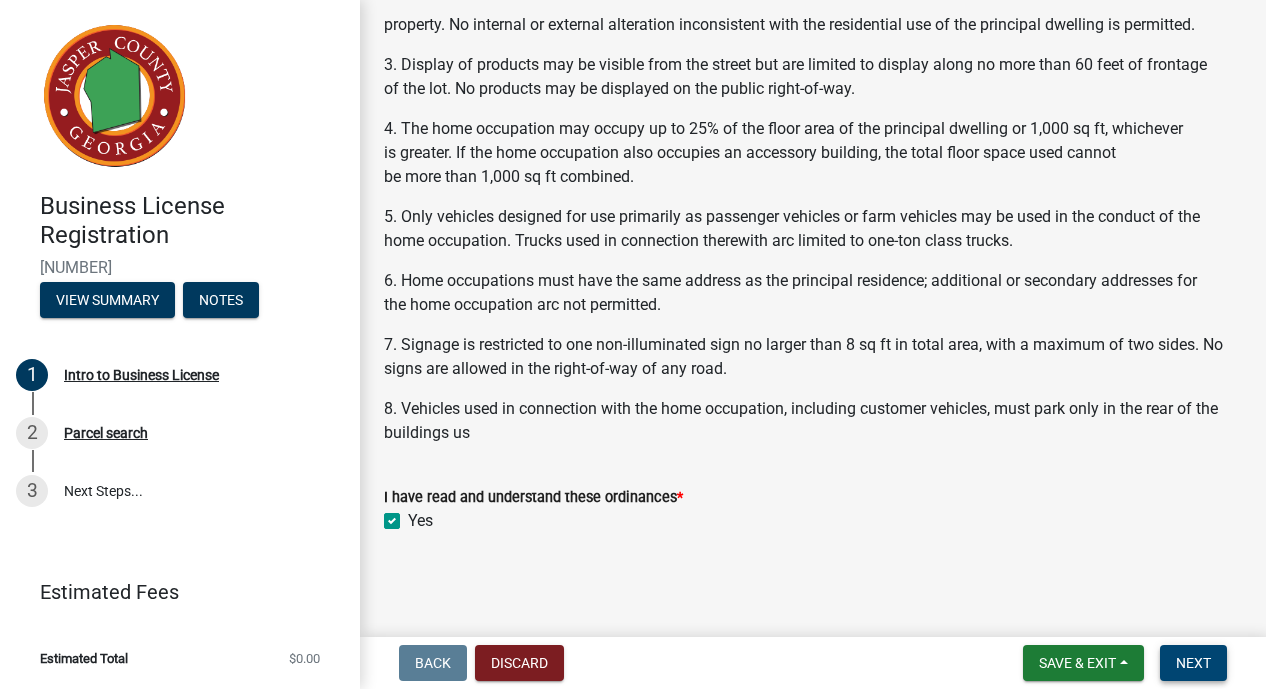 click on "Next" at bounding box center [1193, 663] 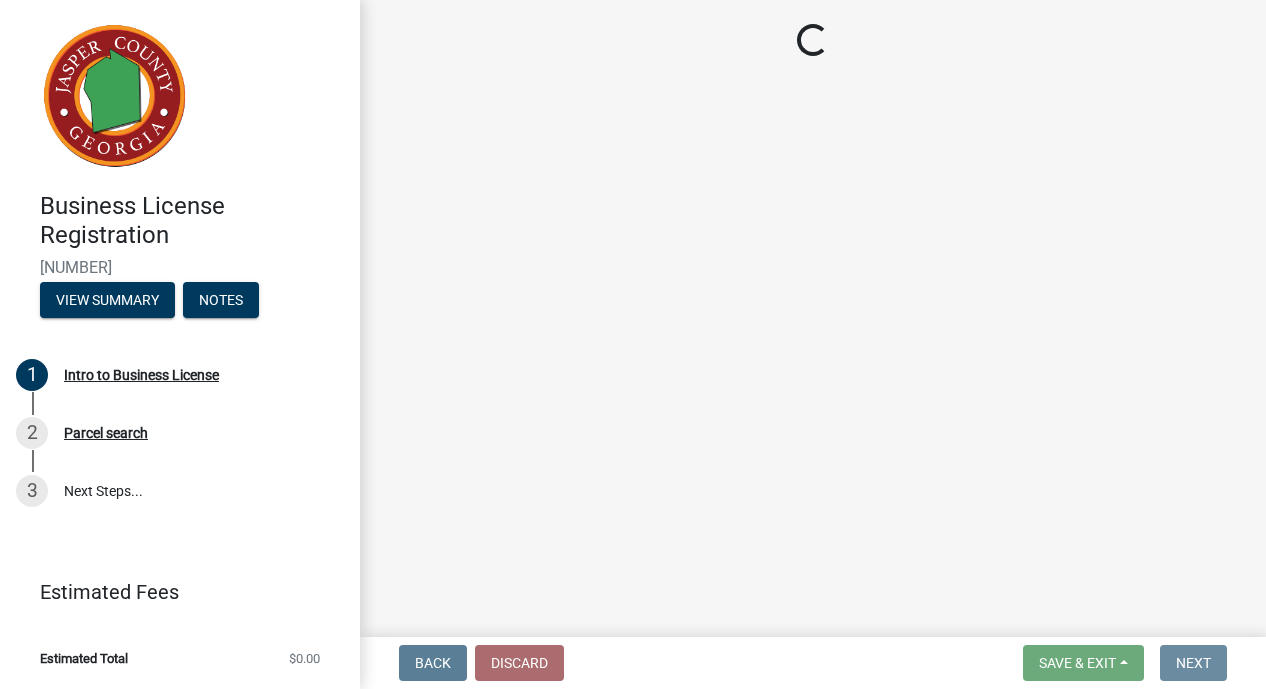scroll, scrollTop: 0, scrollLeft: 0, axis: both 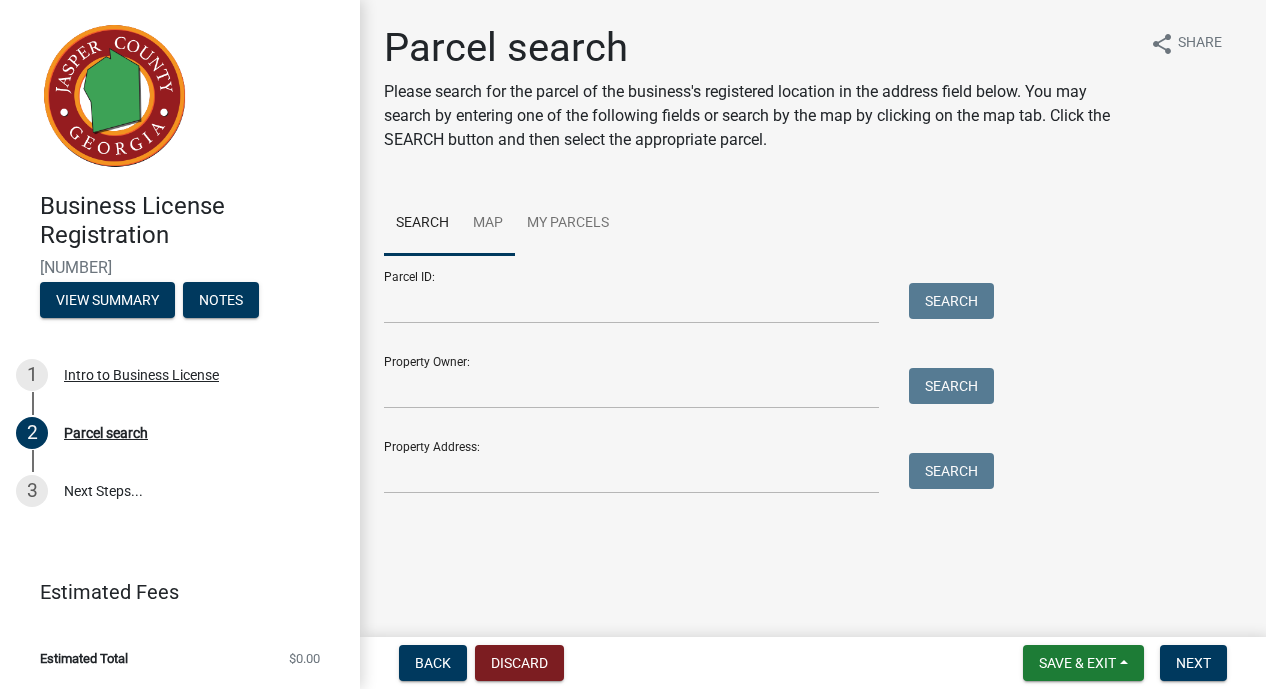 click on "Map" at bounding box center (488, 224) 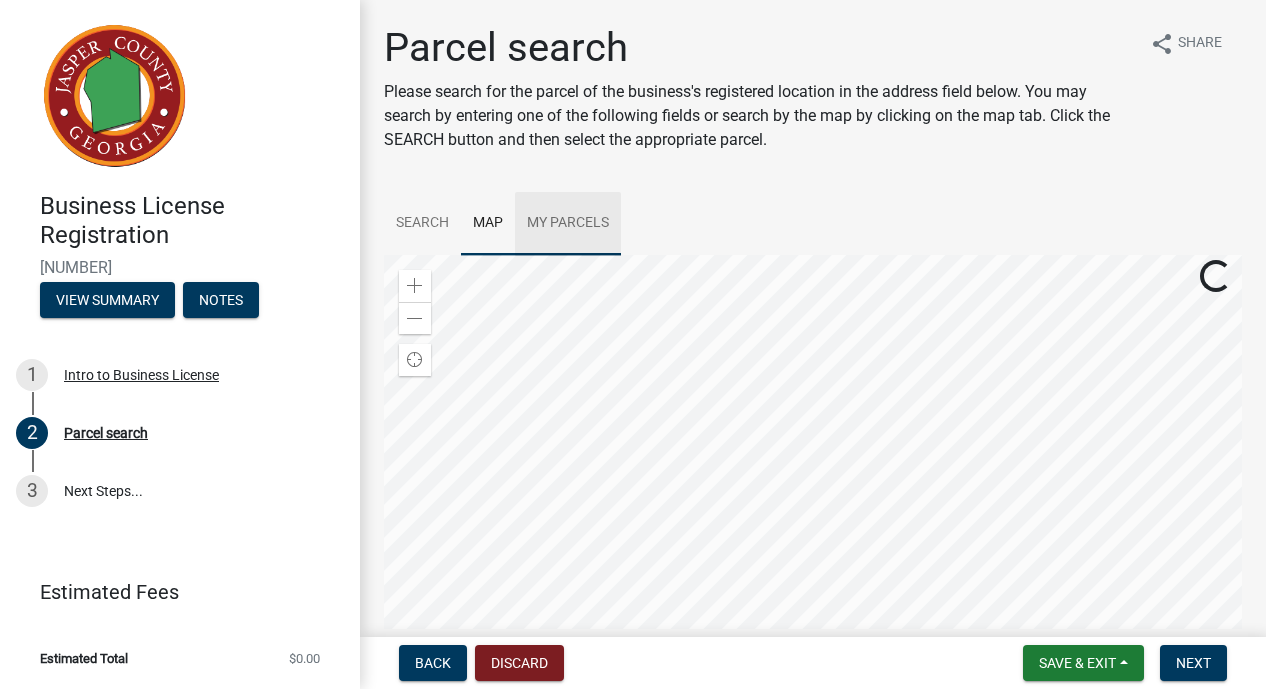 click on "My Parcels" at bounding box center [568, 224] 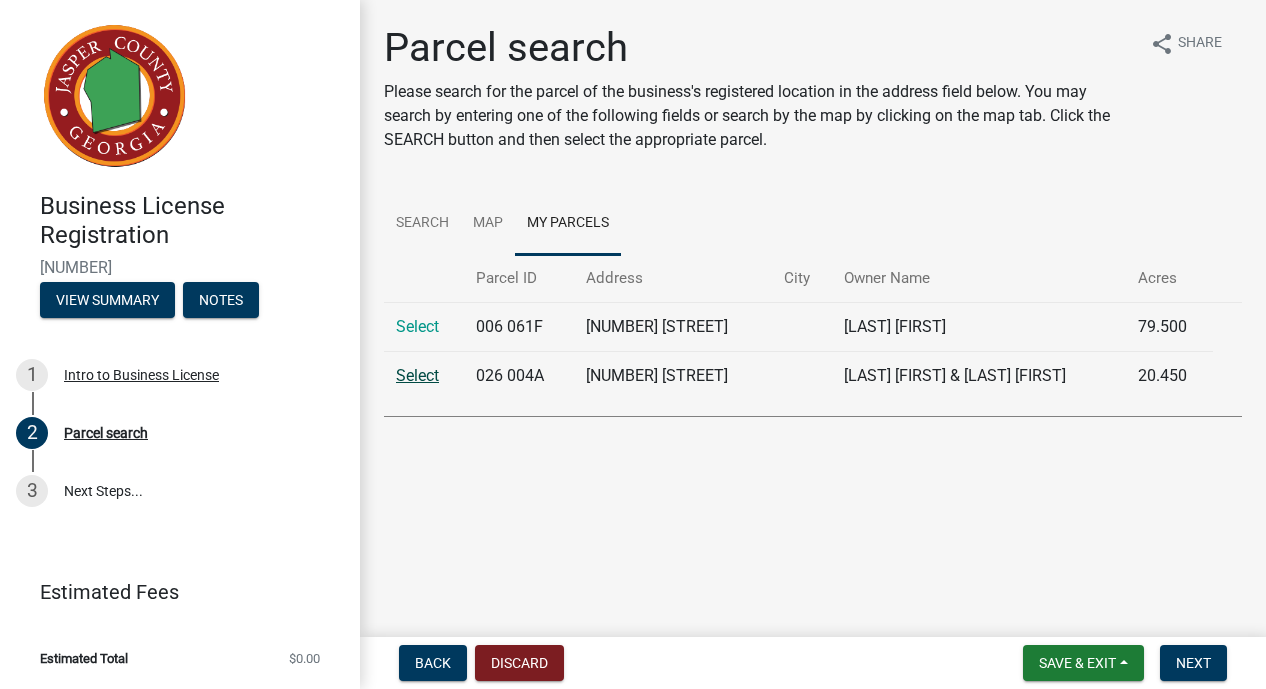 click on "Select" at bounding box center (417, 375) 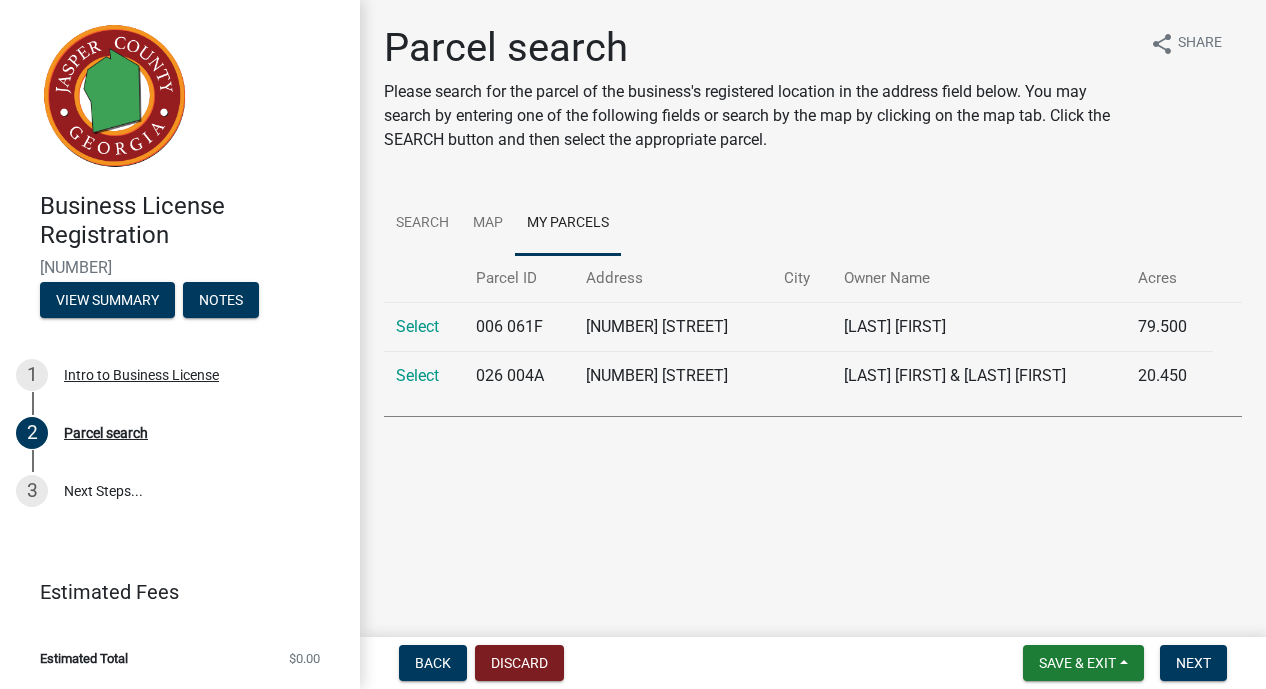 scroll, scrollTop: 0, scrollLeft: 0, axis: both 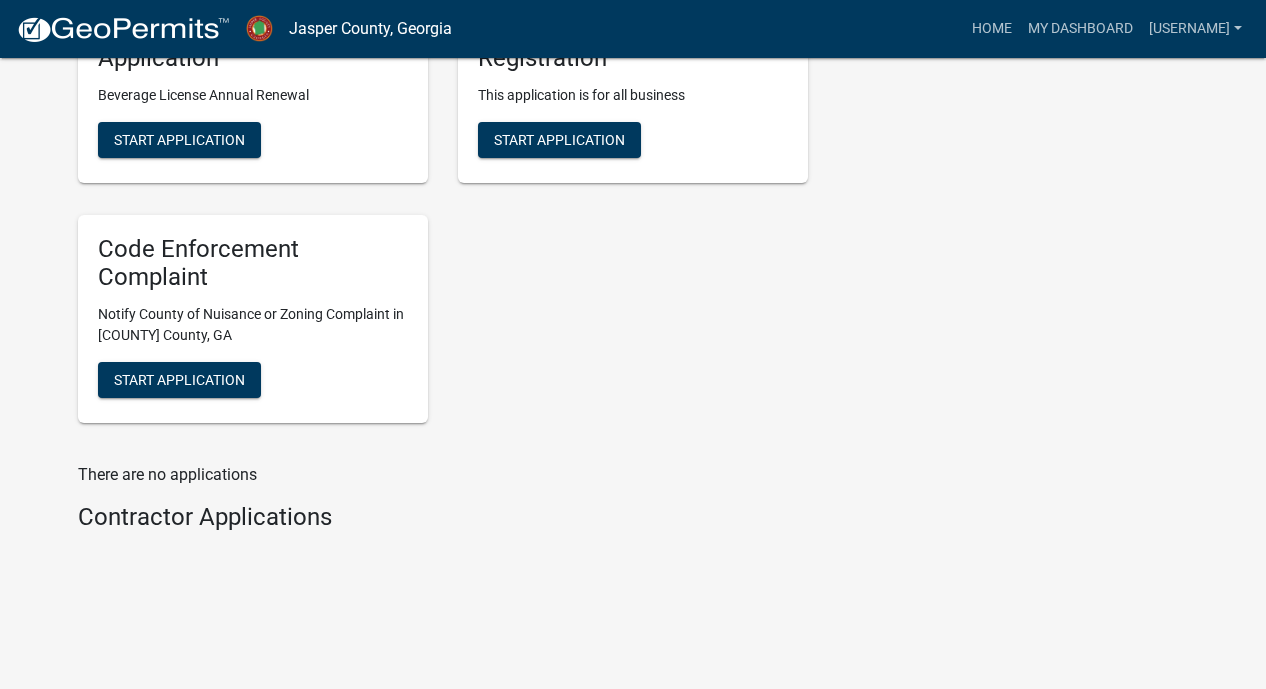 click on "Contractor Applications" 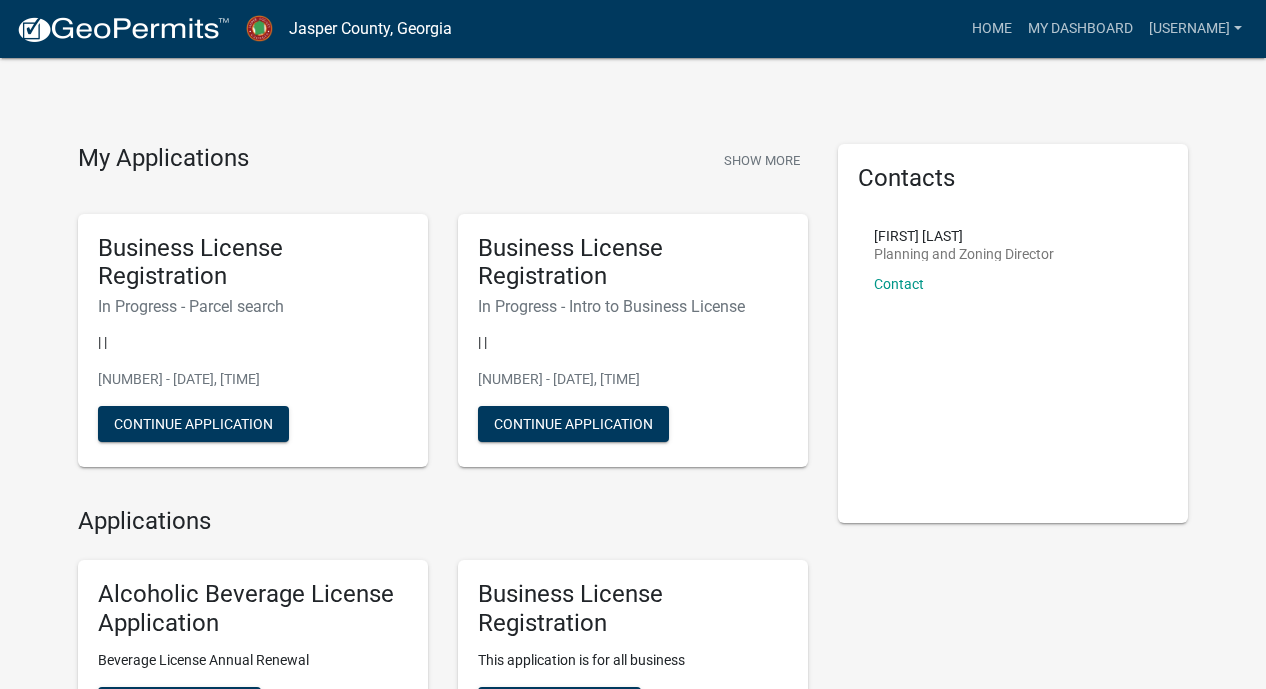 scroll, scrollTop: 0, scrollLeft: 0, axis: both 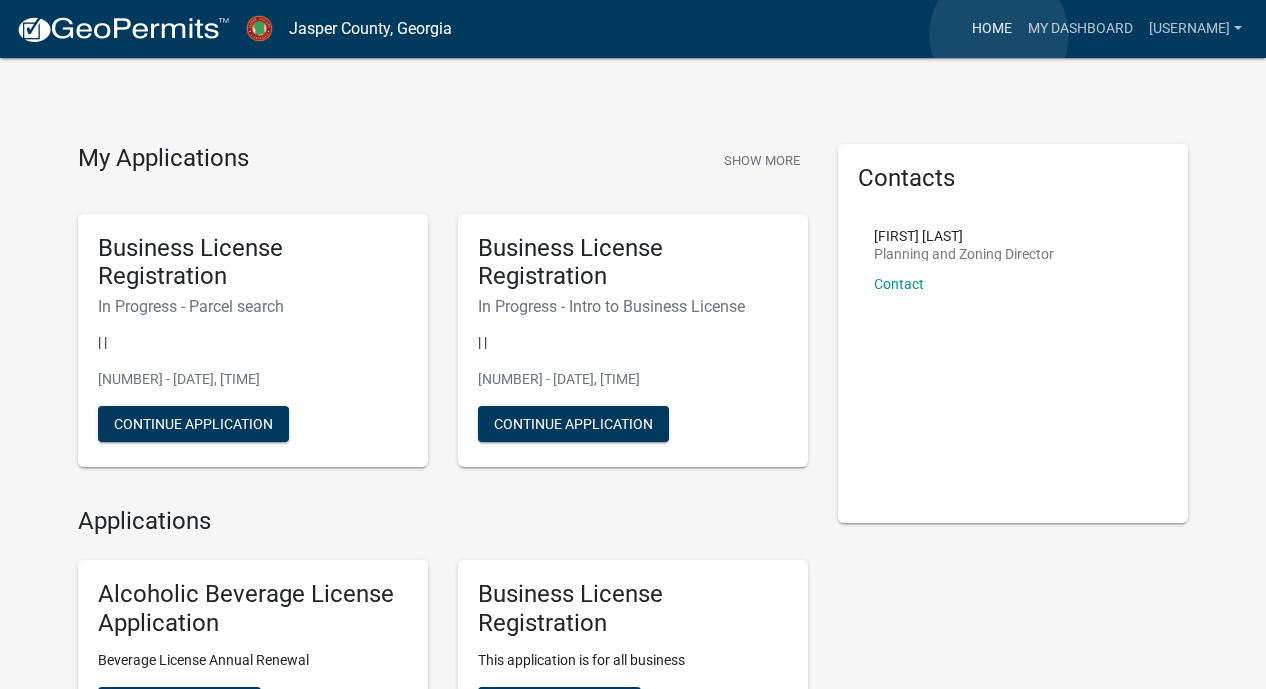 click on "Home" at bounding box center (992, 29) 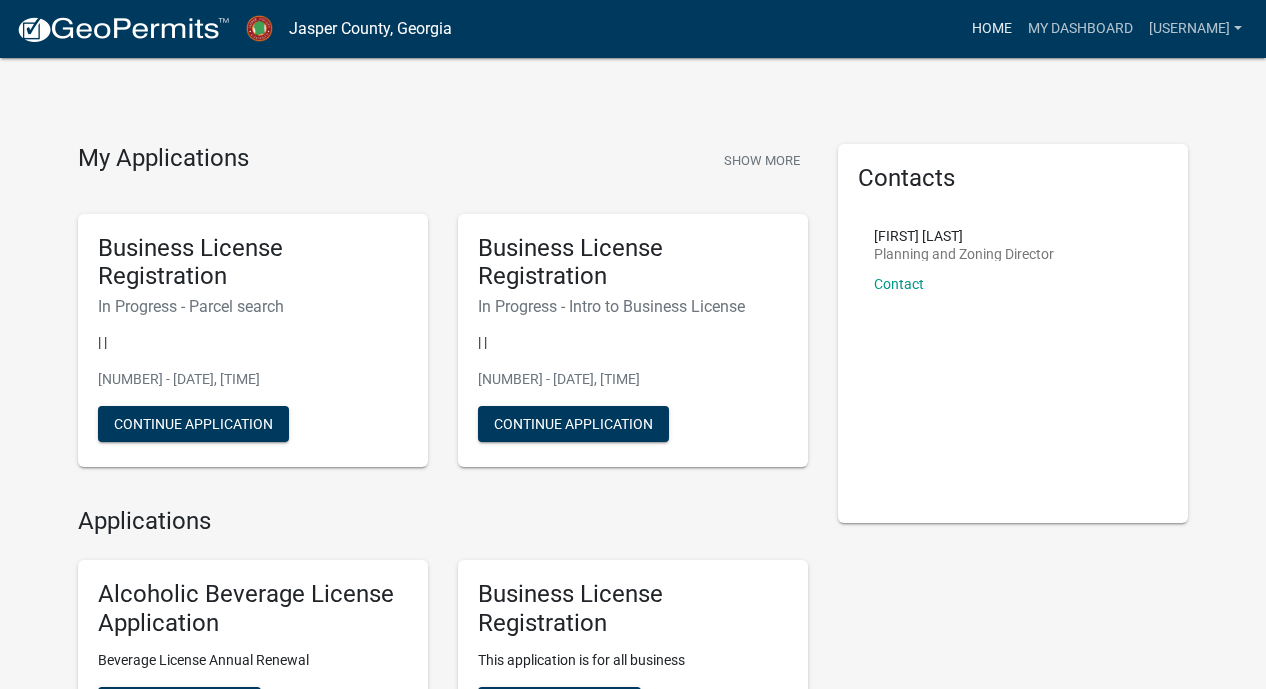 click on "Home" at bounding box center (992, 29) 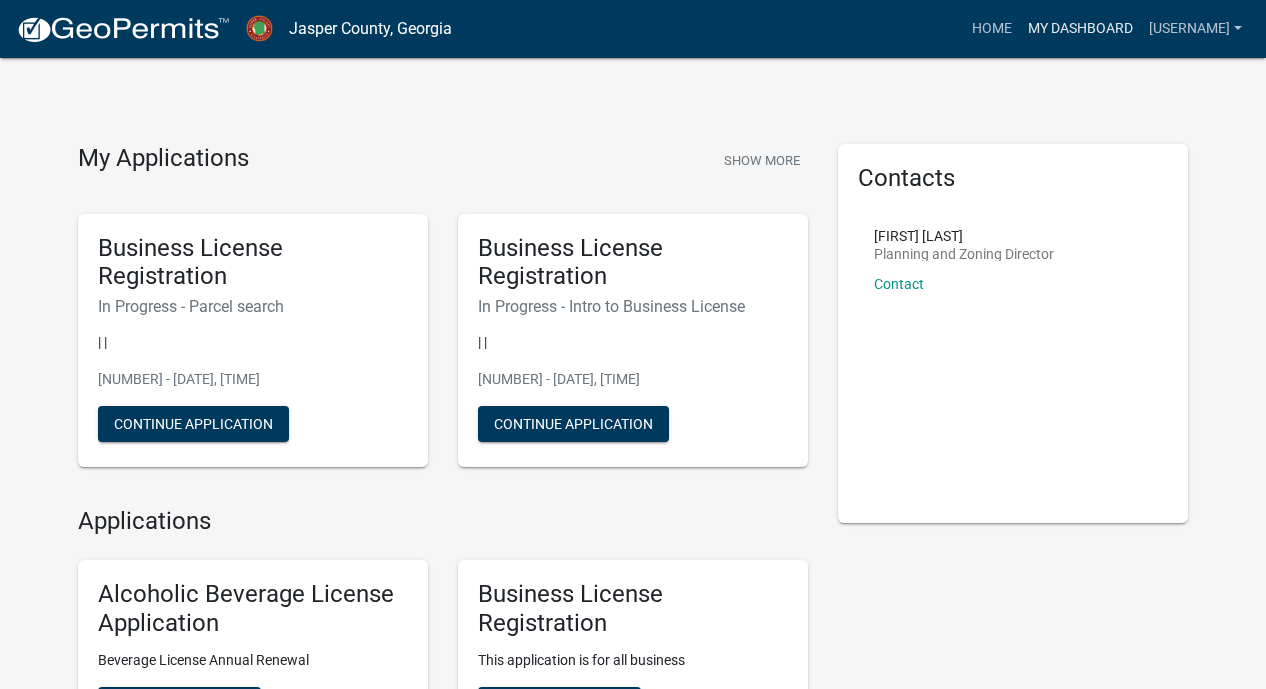 click on "My Dashboard" at bounding box center (1080, 29) 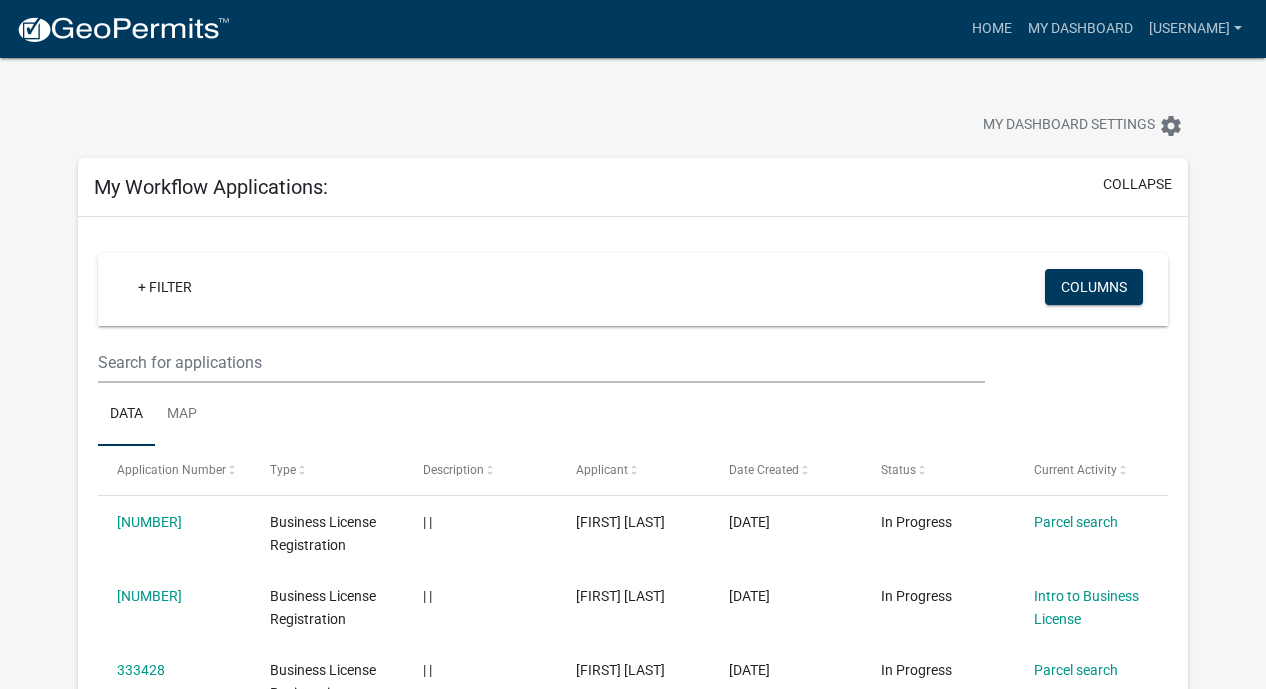 scroll, scrollTop: 0, scrollLeft: 0, axis: both 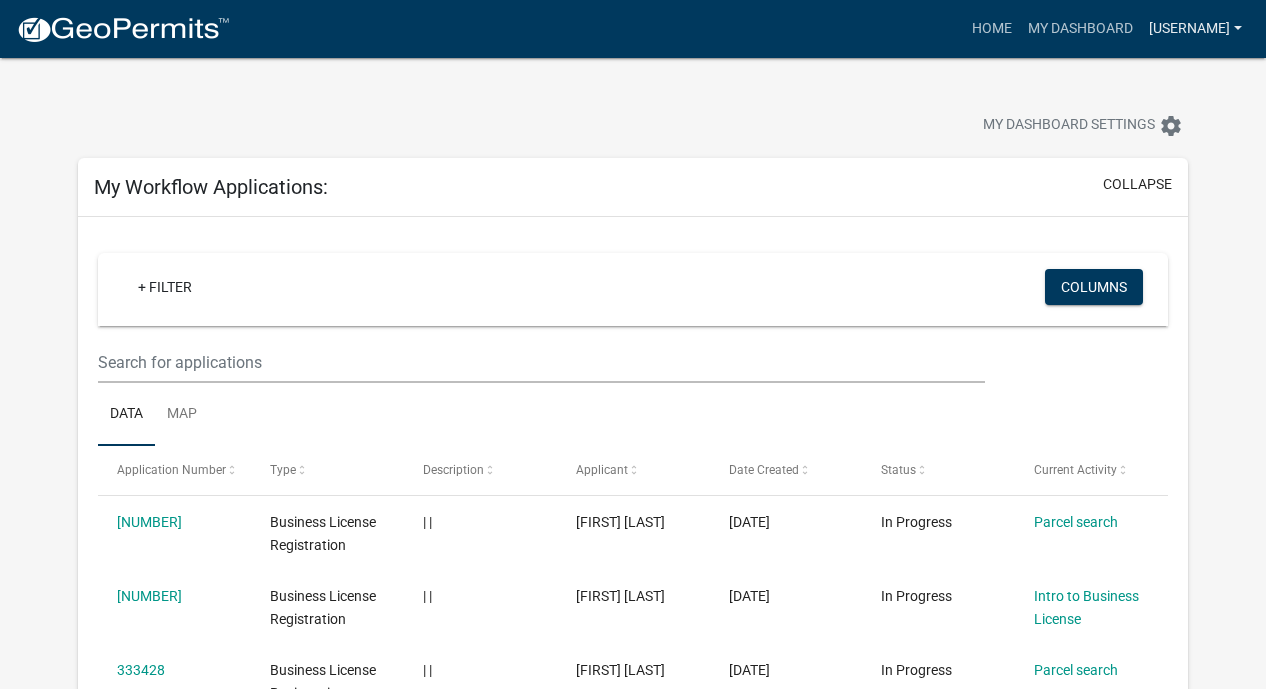 click on "[USERNAME]" at bounding box center [1195, 29] 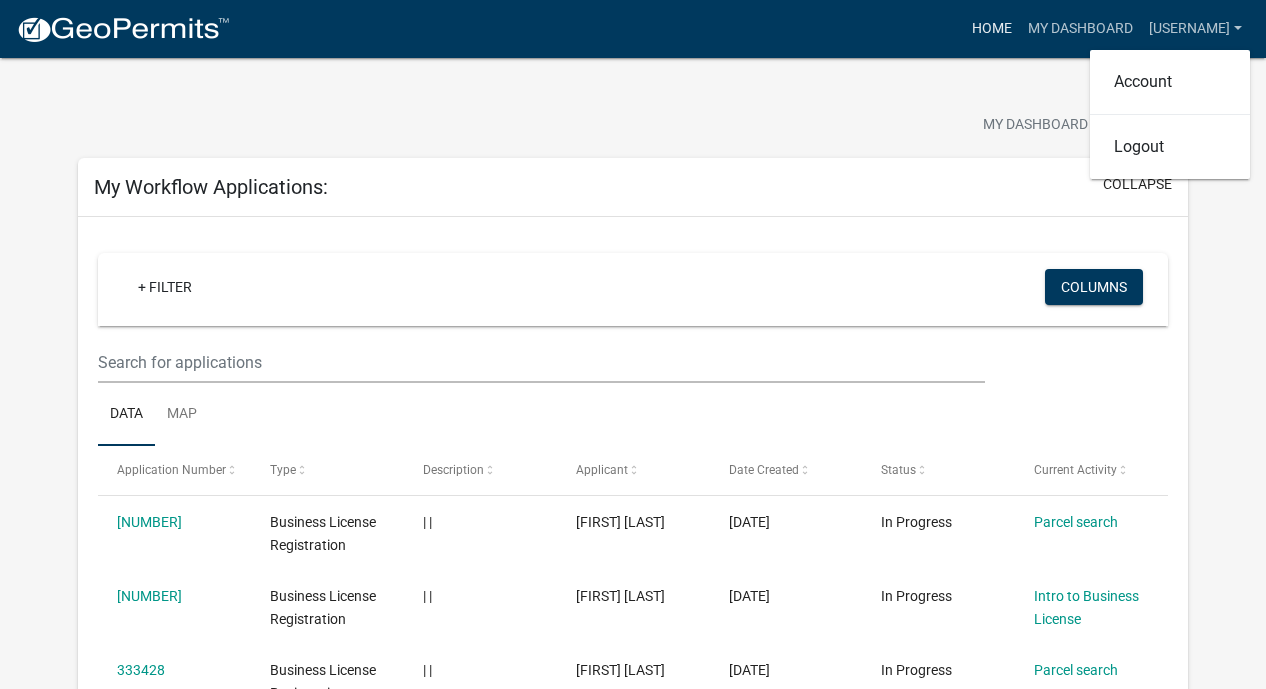 click on "Home" at bounding box center (992, 29) 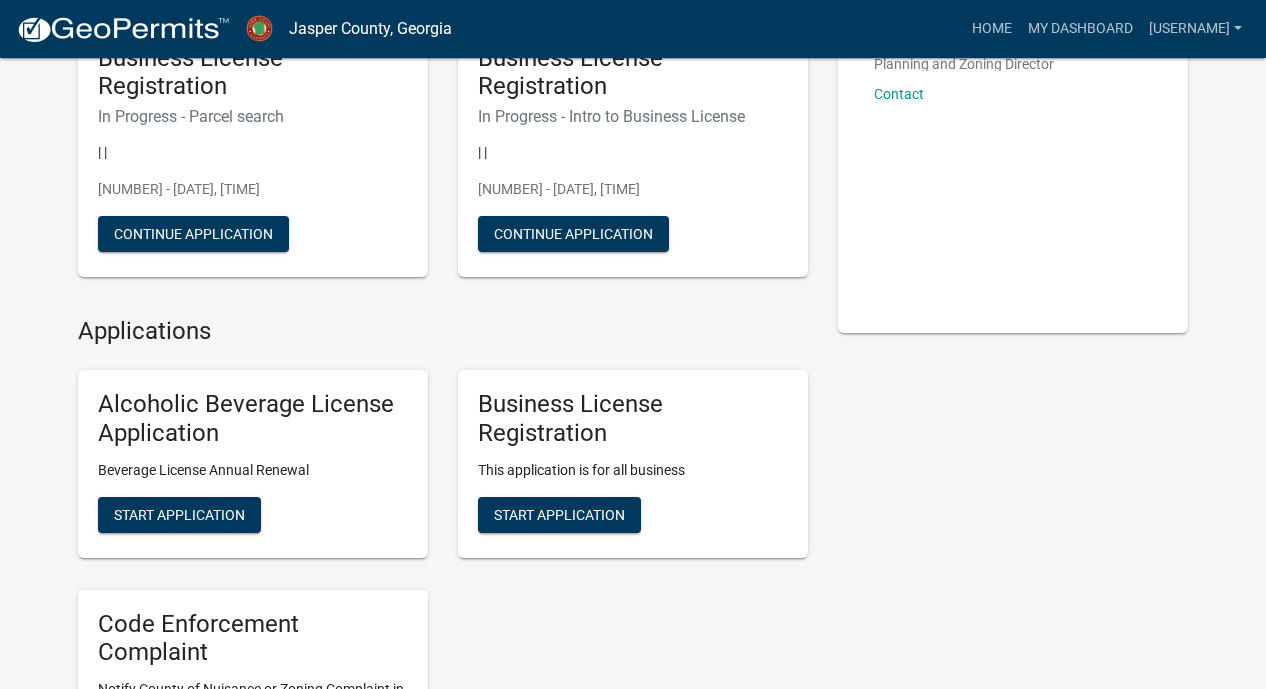 scroll, scrollTop: 256, scrollLeft: 0, axis: vertical 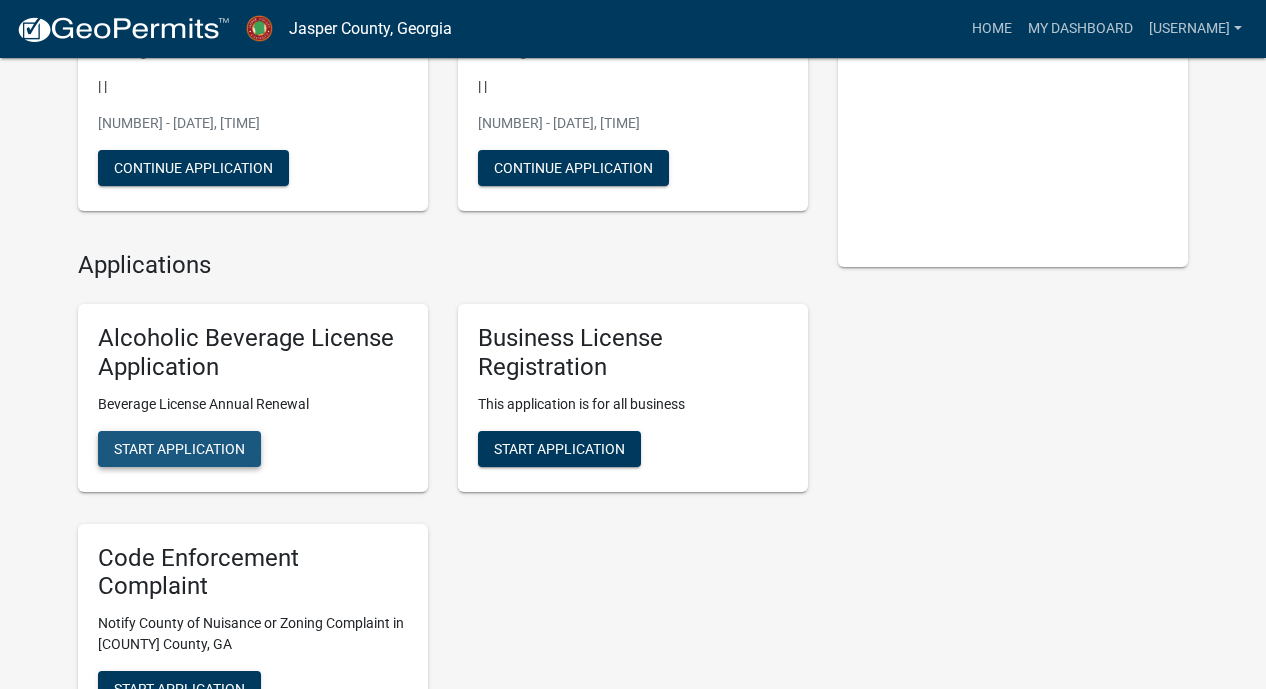 click on "Start Application" 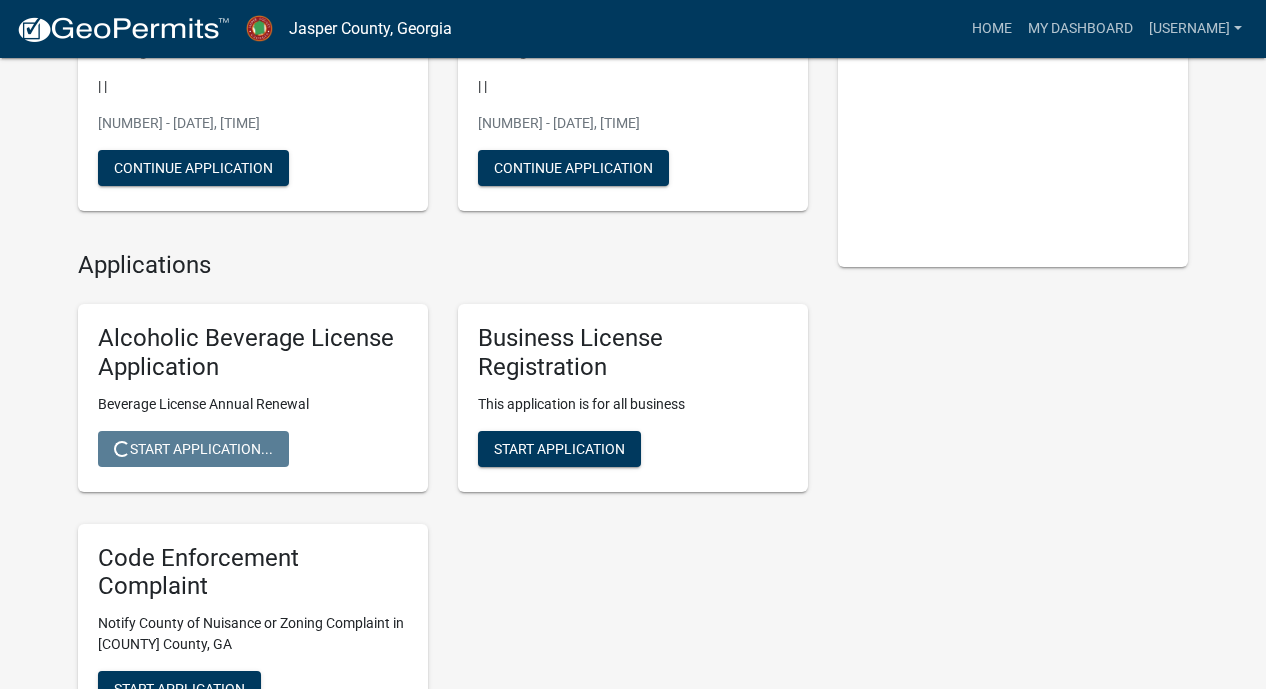 scroll, scrollTop: 0, scrollLeft: 0, axis: both 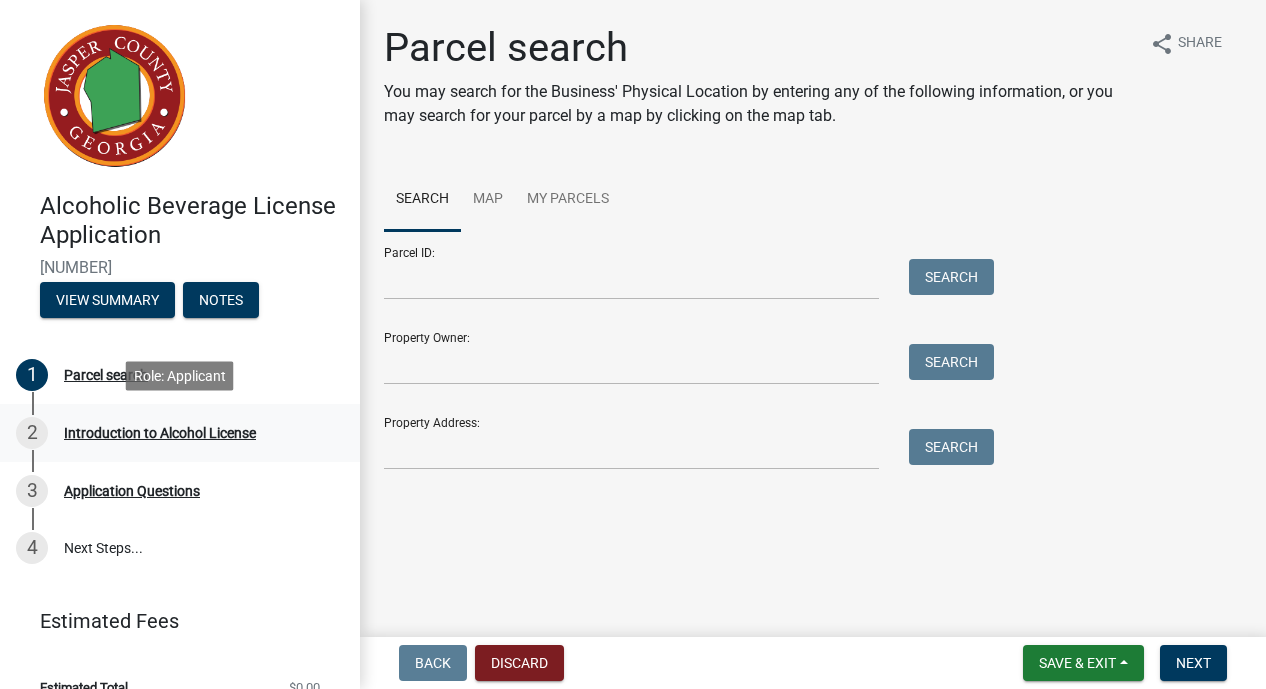 click on "Introduction to Alcohol License" at bounding box center (160, 433) 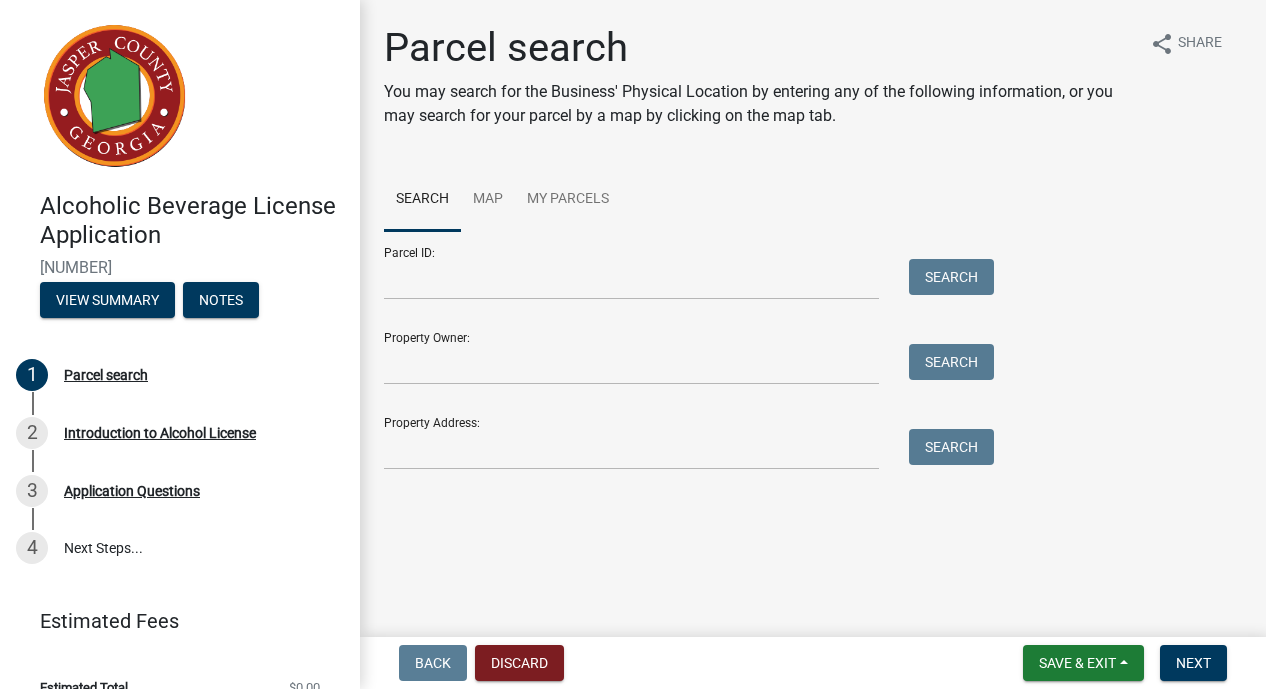 scroll, scrollTop: 0, scrollLeft: 0, axis: both 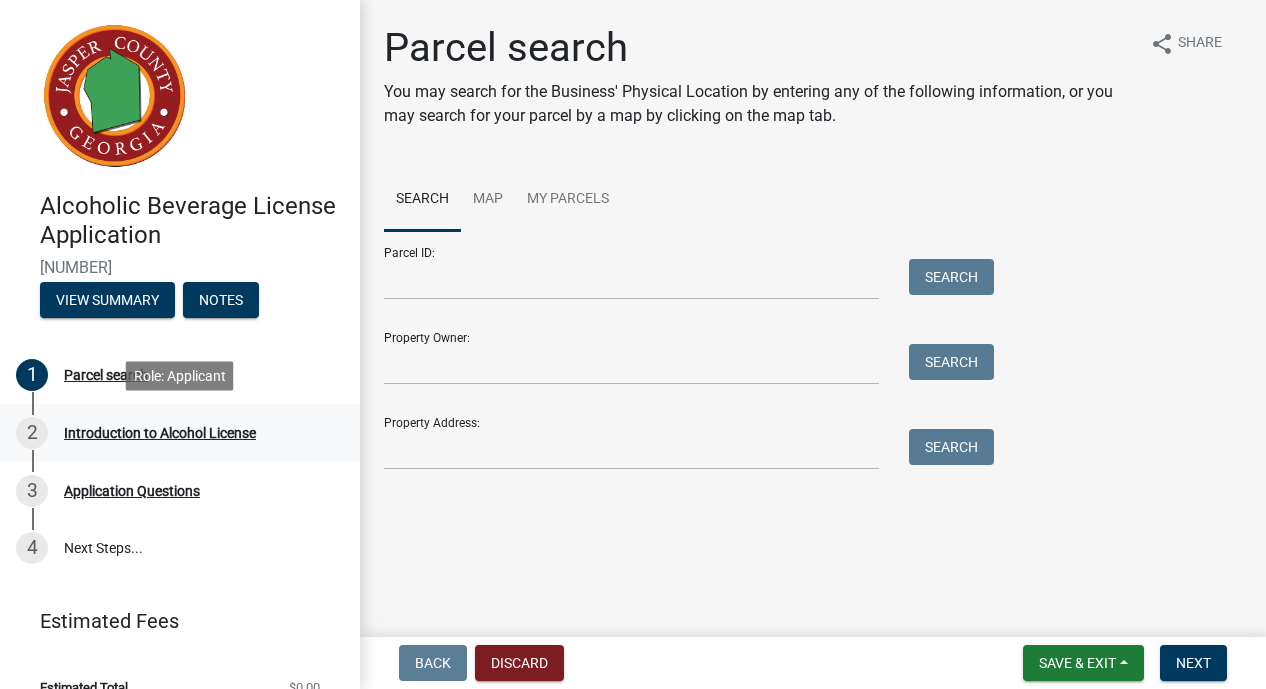click on "Introduction to Alcohol License" at bounding box center (160, 433) 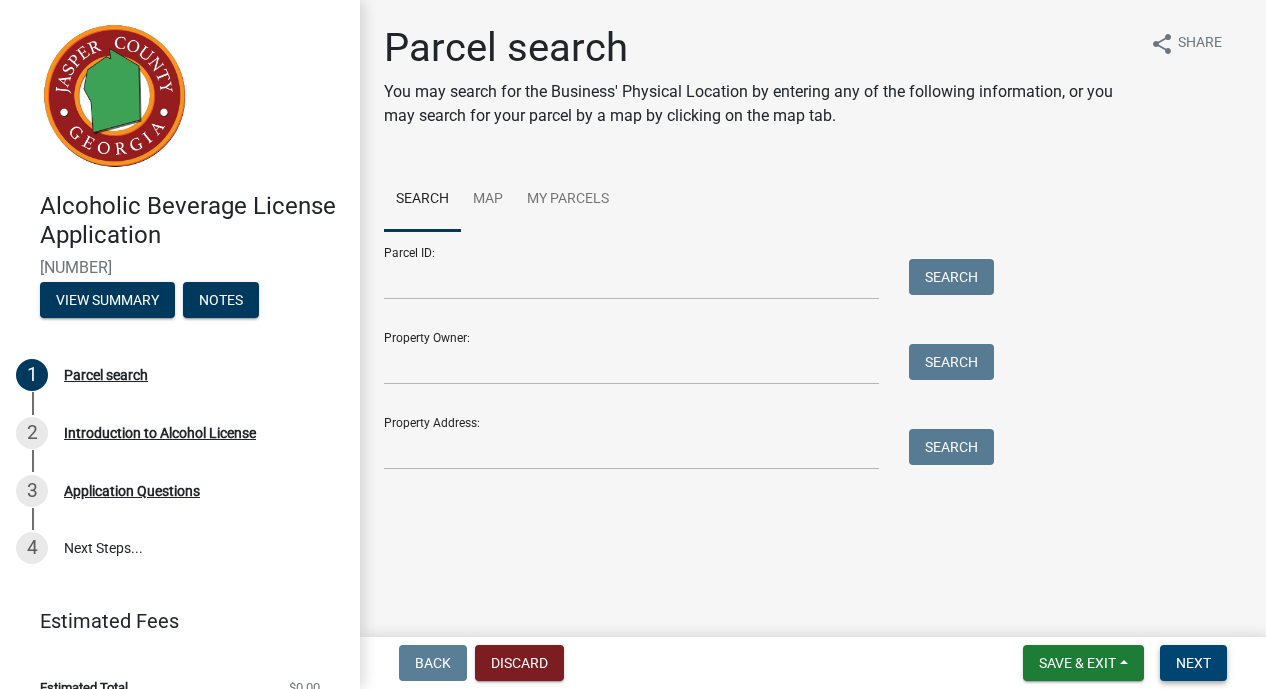 click on "Next" at bounding box center (1193, 663) 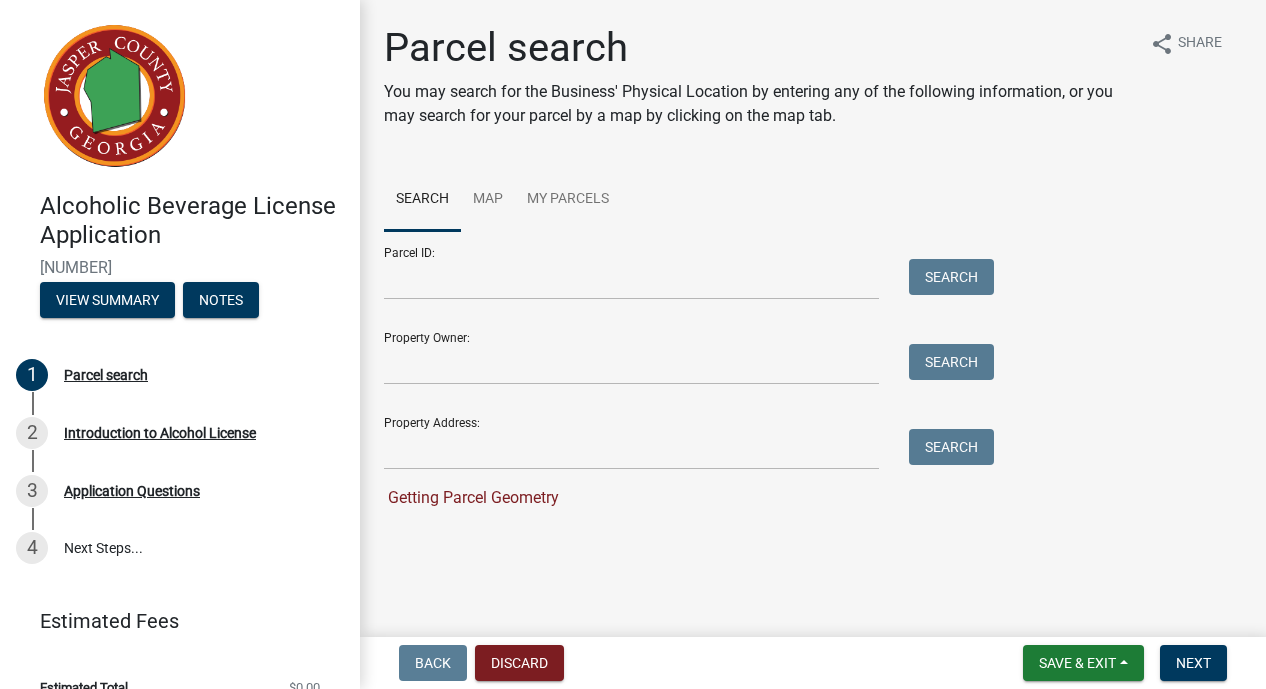 scroll, scrollTop: 0, scrollLeft: 0, axis: both 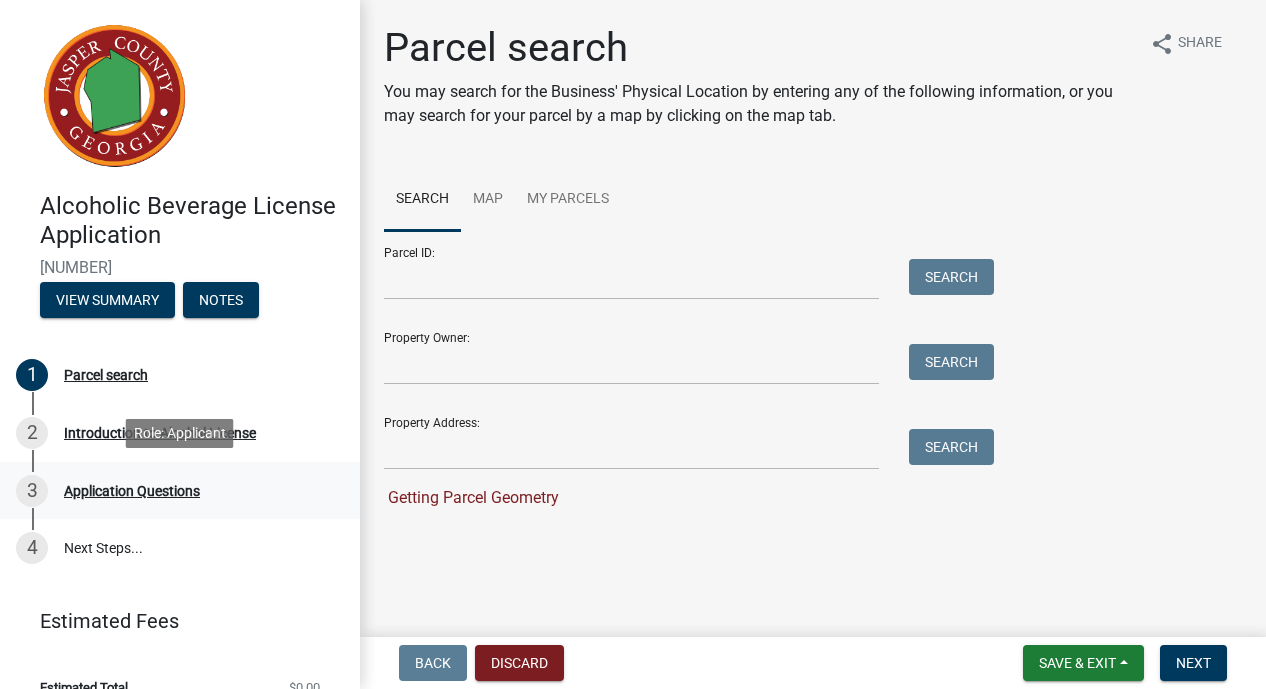 click on "Application Questions" at bounding box center (132, 491) 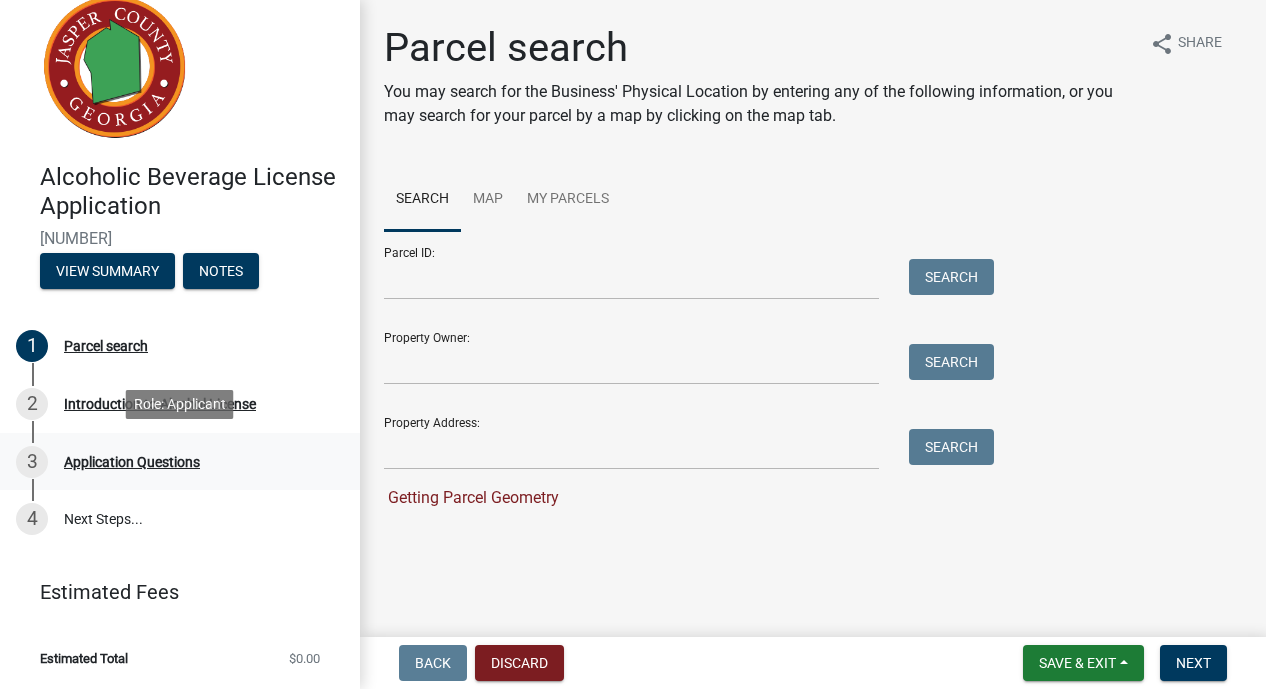 scroll, scrollTop: 27, scrollLeft: 0, axis: vertical 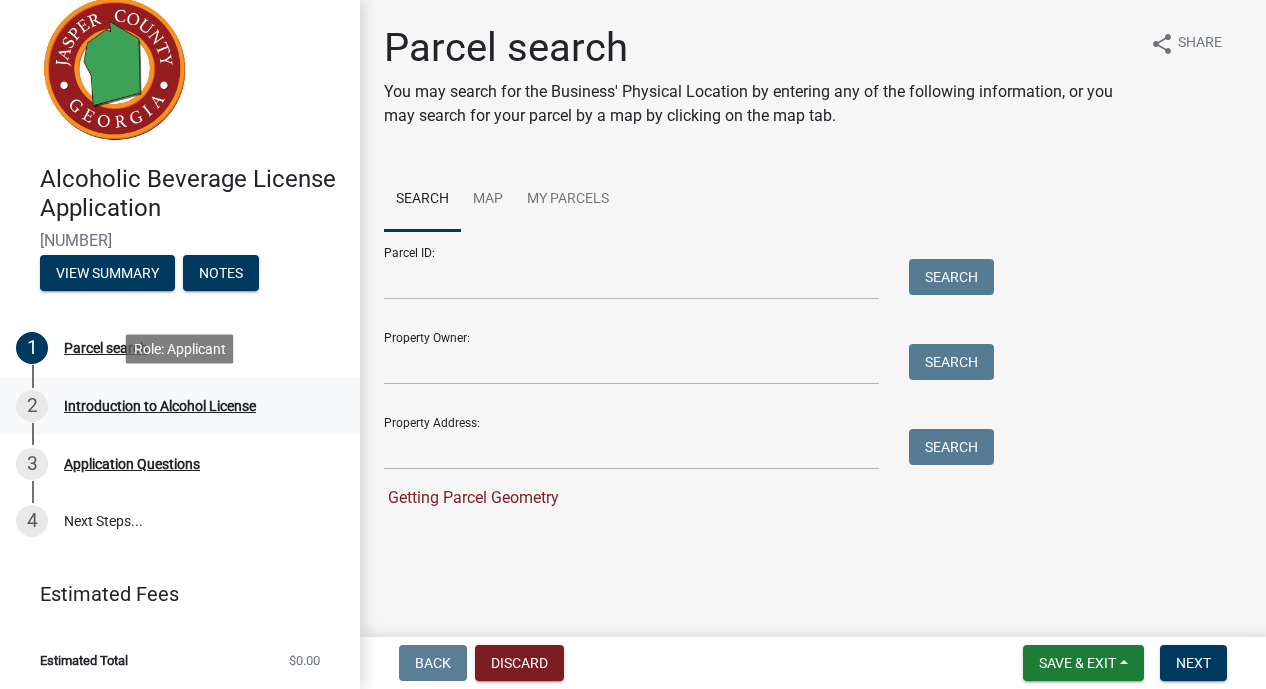 click on "Introduction to Alcohol License" at bounding box center [160, 406] 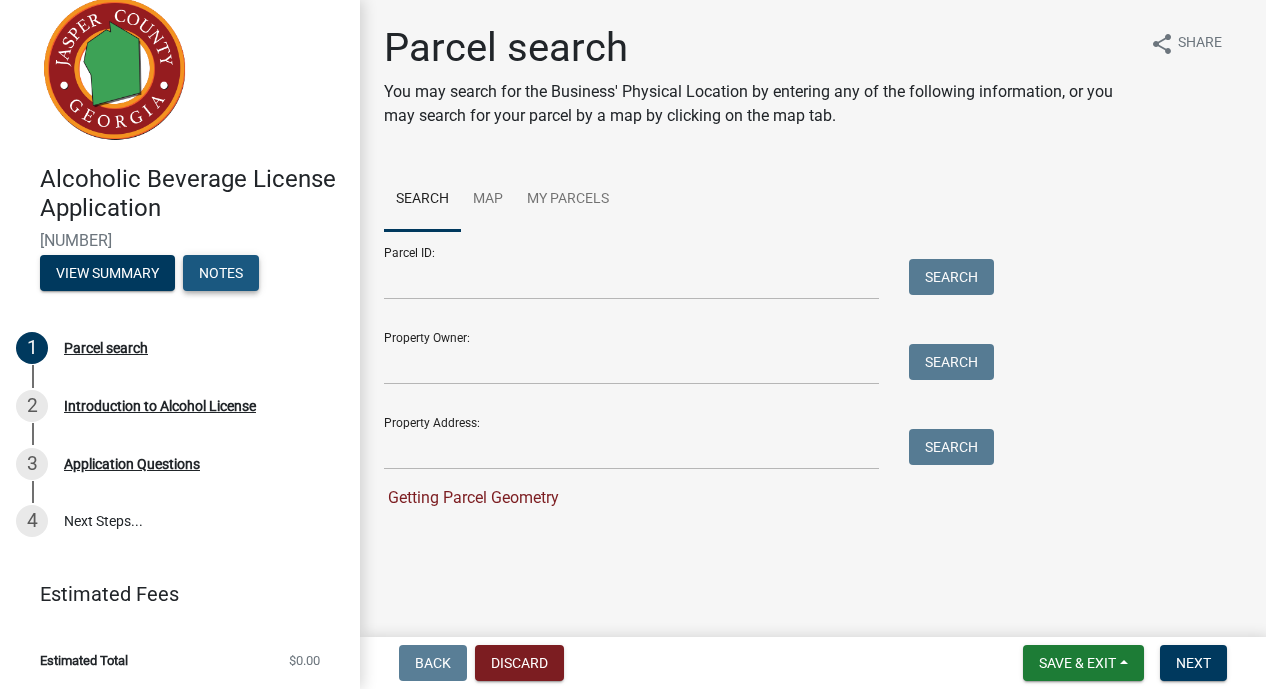 click on "Notes" at bounding box center (221, 273) 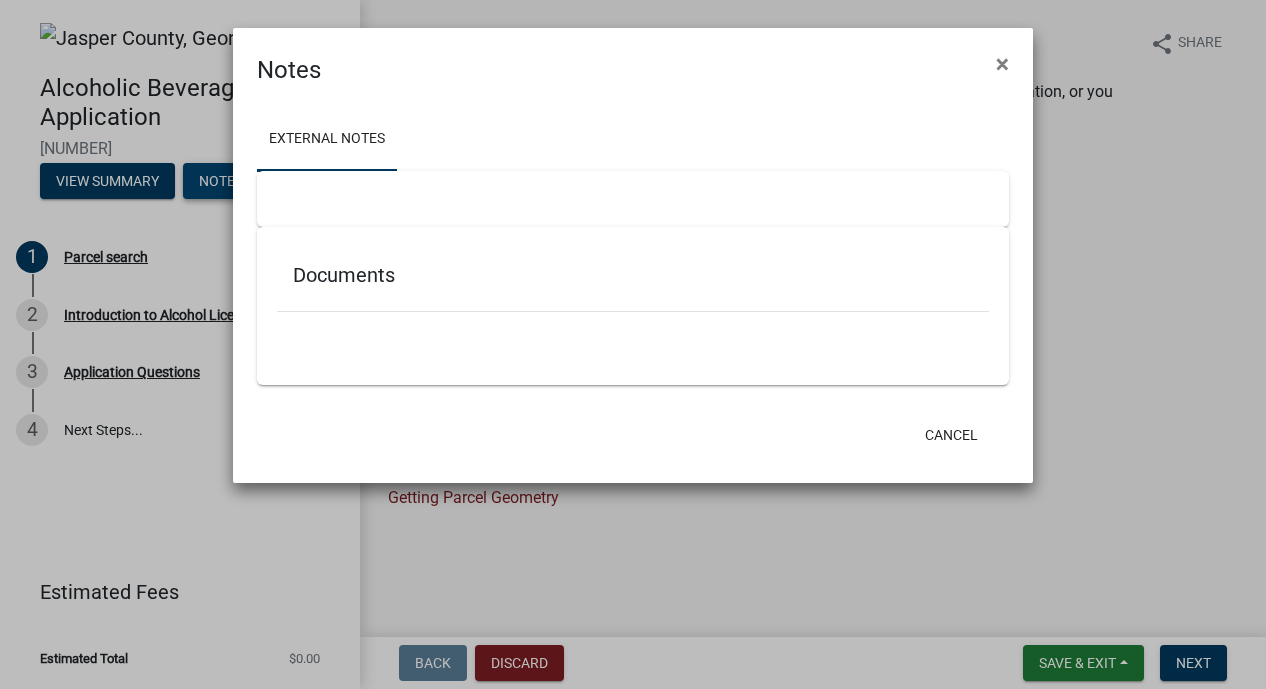 scroll, scrollTop: 0, scrollLeft: 0, axis: both 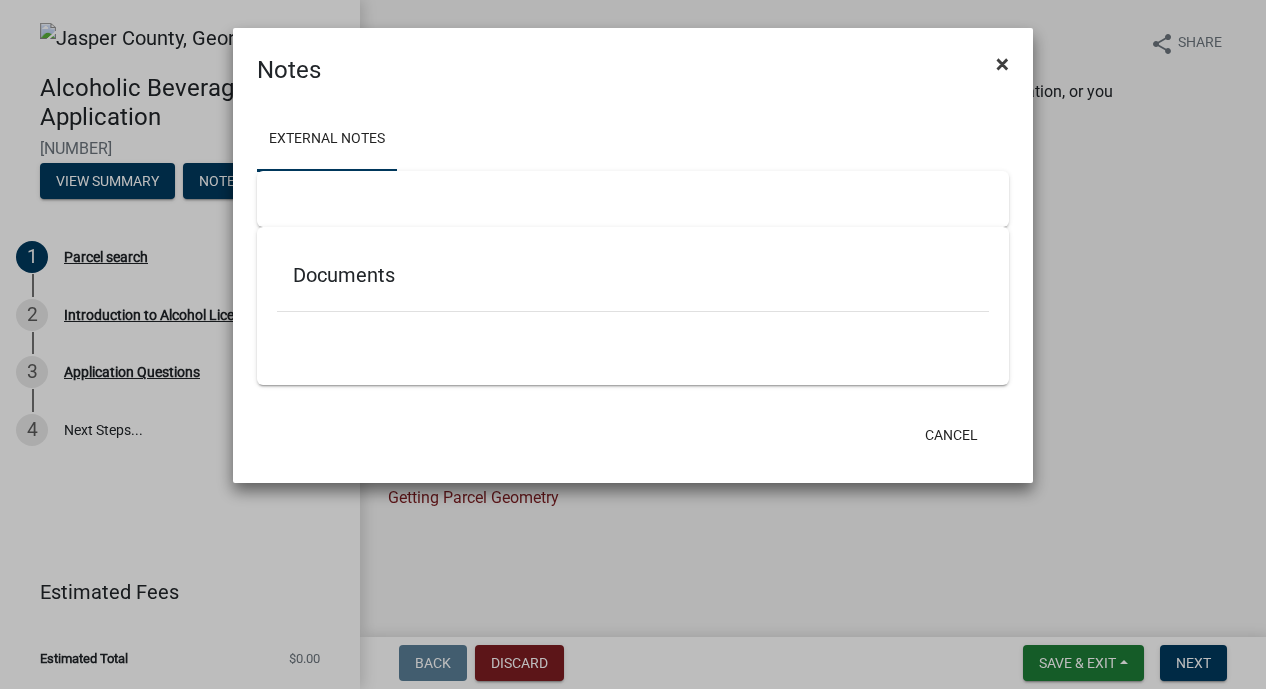 click on "×" 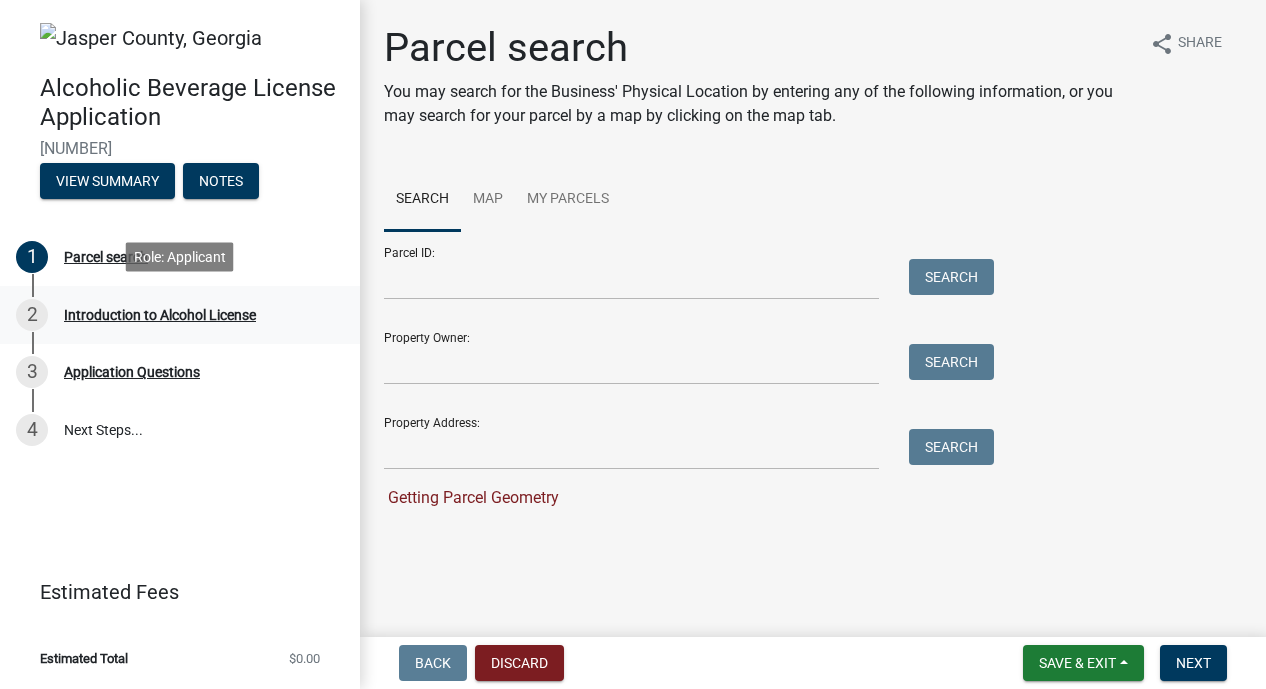 click on "Introduction to Alcohol License" at bounding box center [160, 315] 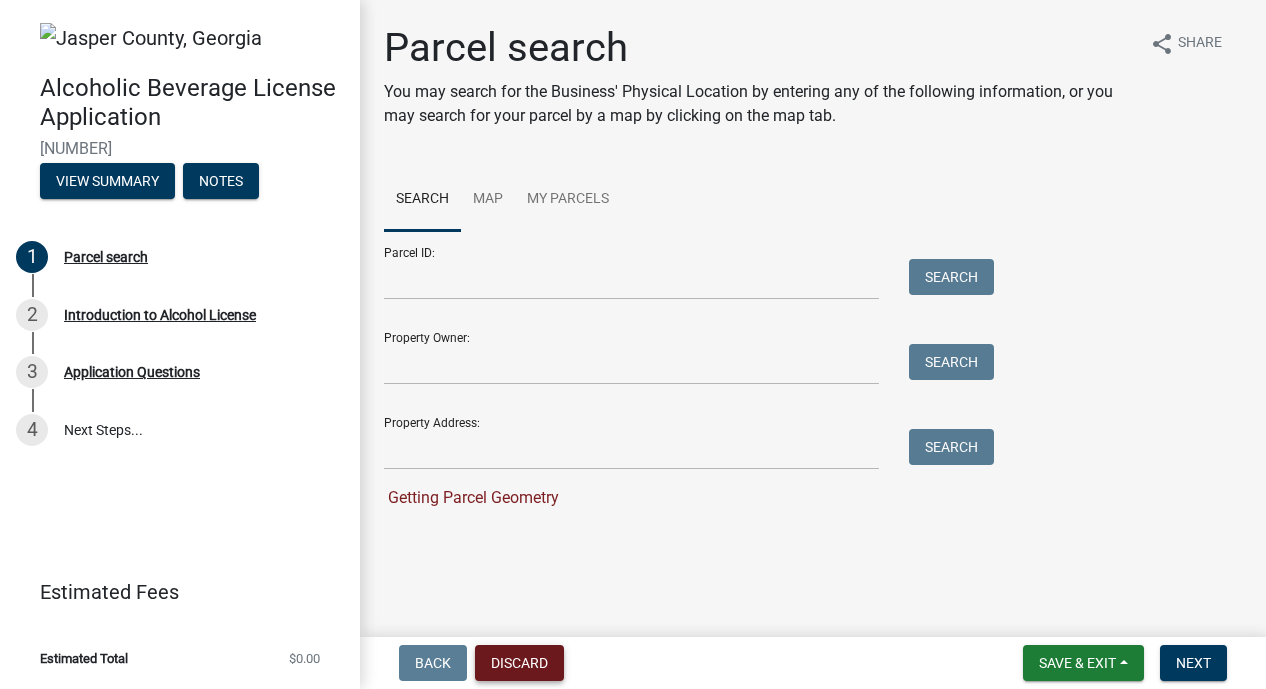 click on "Discard" at bounding box center [519, 663] 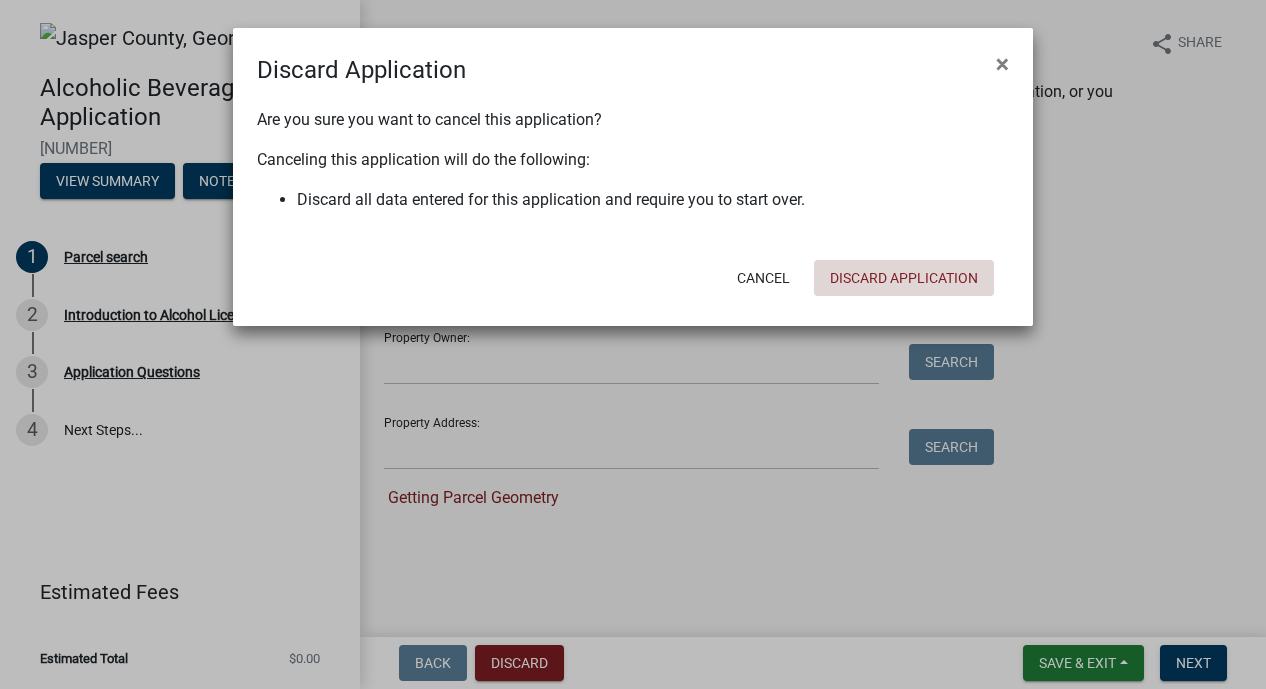 click on "Discard Application" 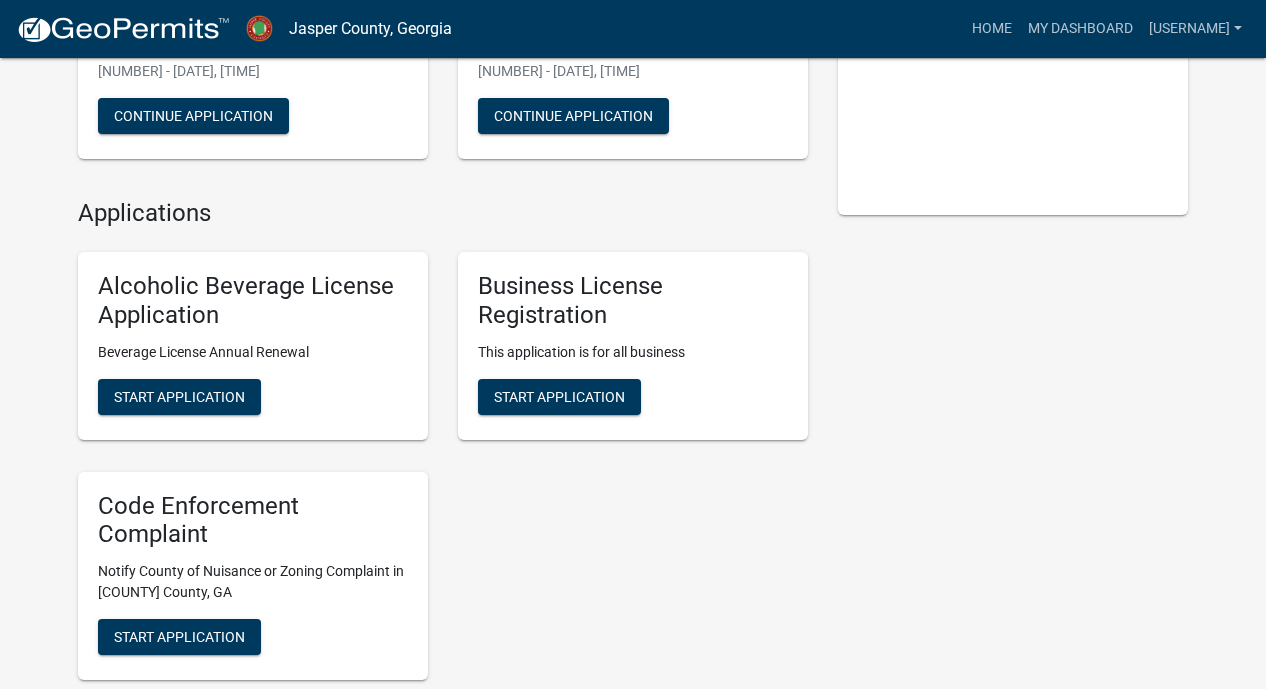 scroll, scrollTop: 310, scrollLeft: 0, axis: vertical 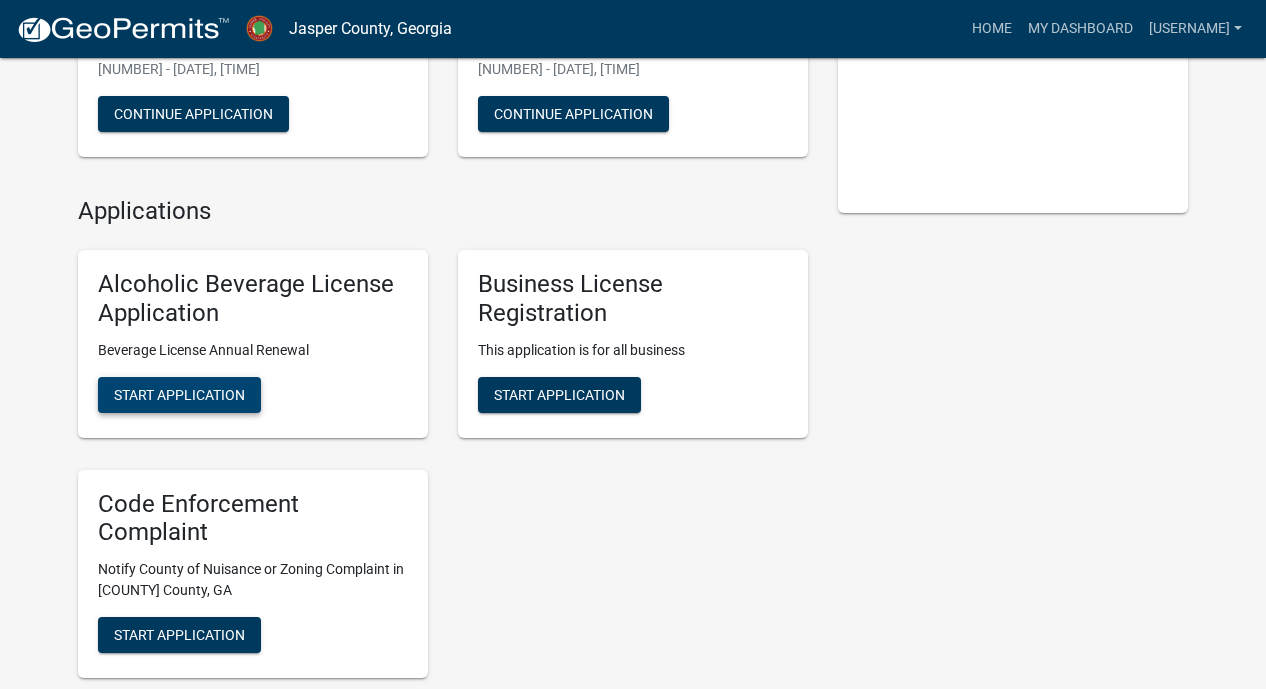 click on "Start Application" 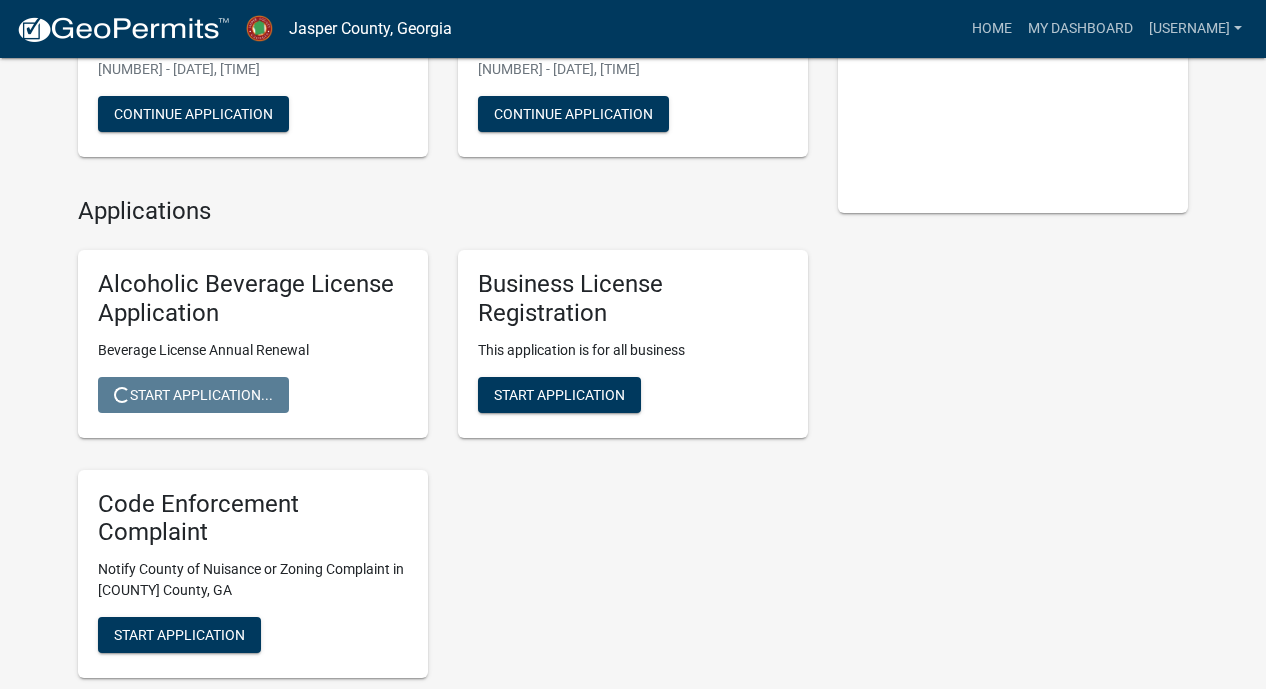 scroll, scrollTop: 0, scrollLeft: 0, axis: both 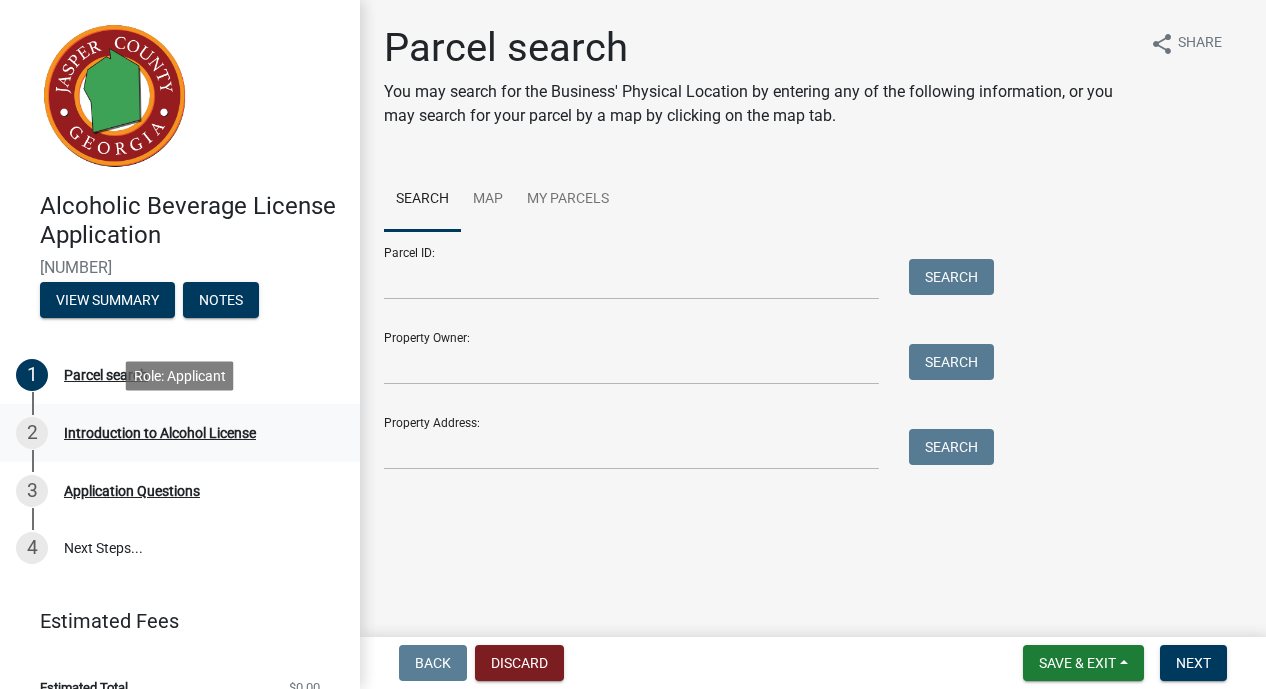 click on "Introduction to Alcohol License" at bounding box center [160, 433] 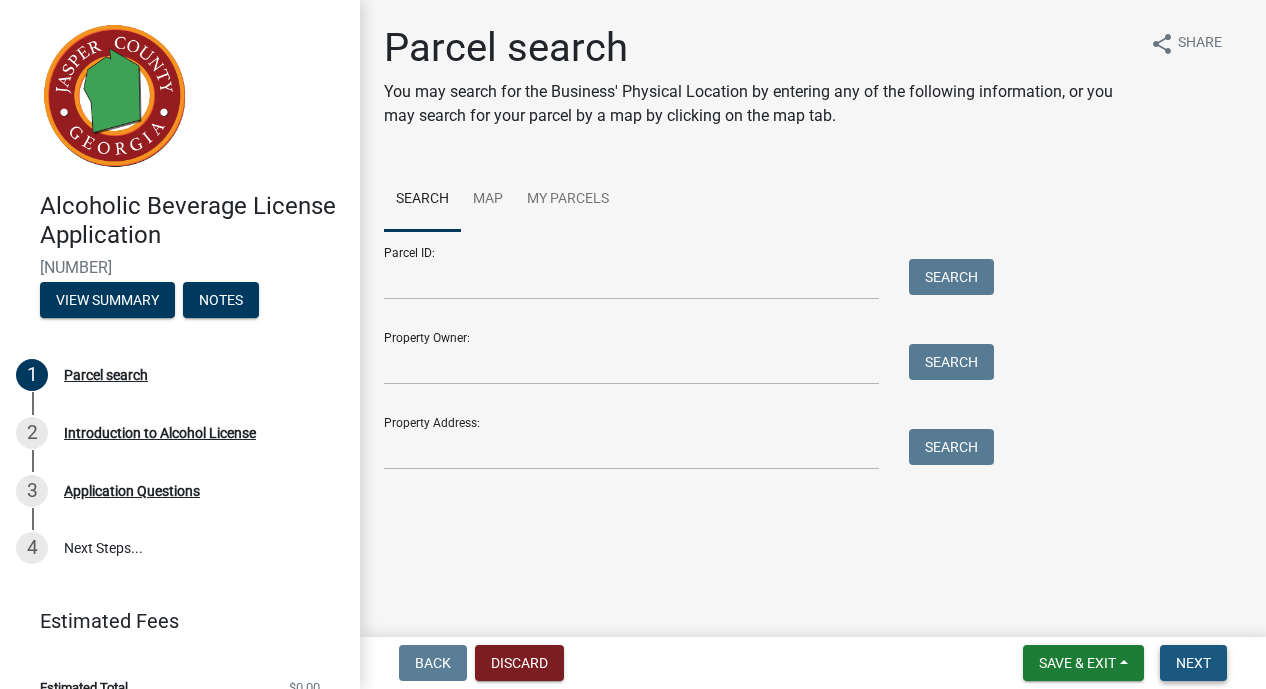 click on "Next" at bounding box center [1193, 663] 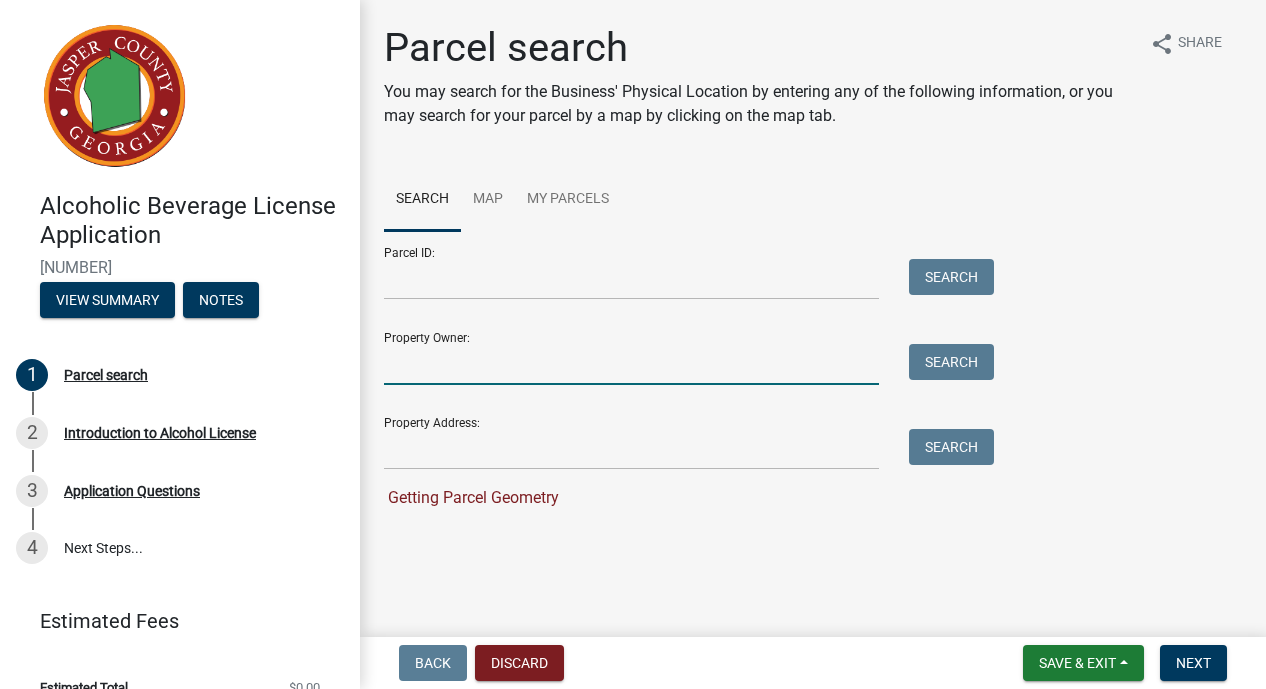 click on "Property Owner:" at bounding box center (631, 364) 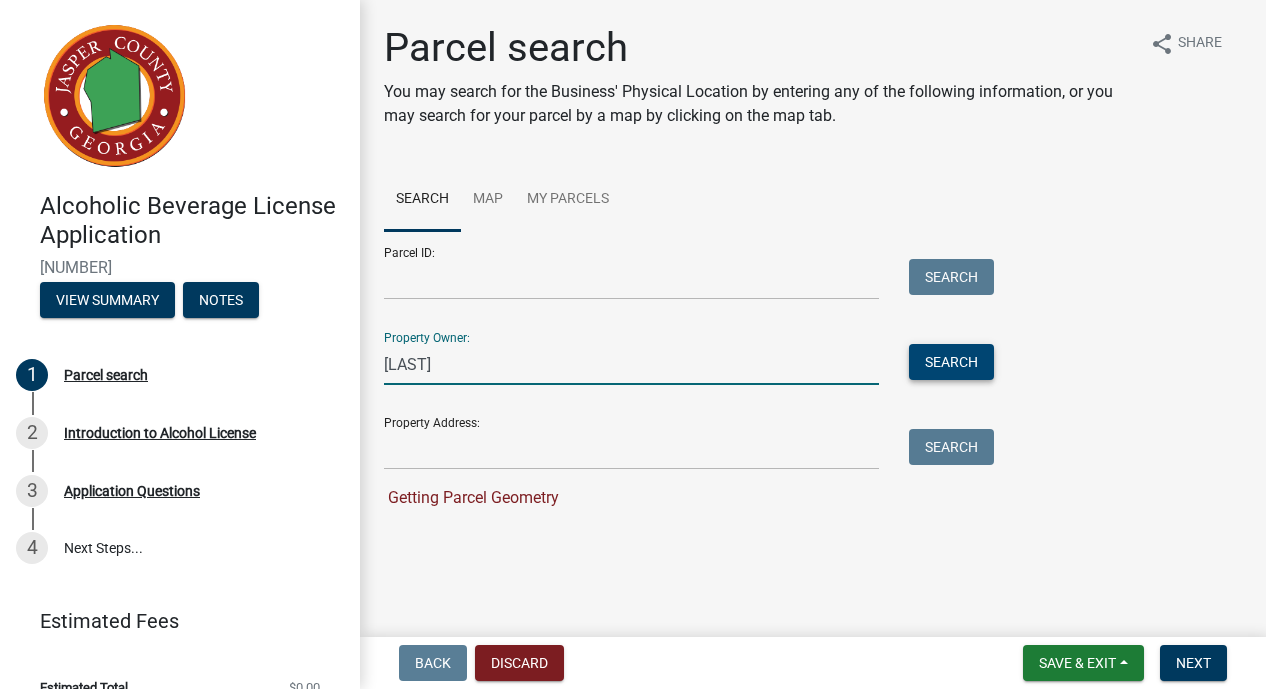 type on "[LAST]" 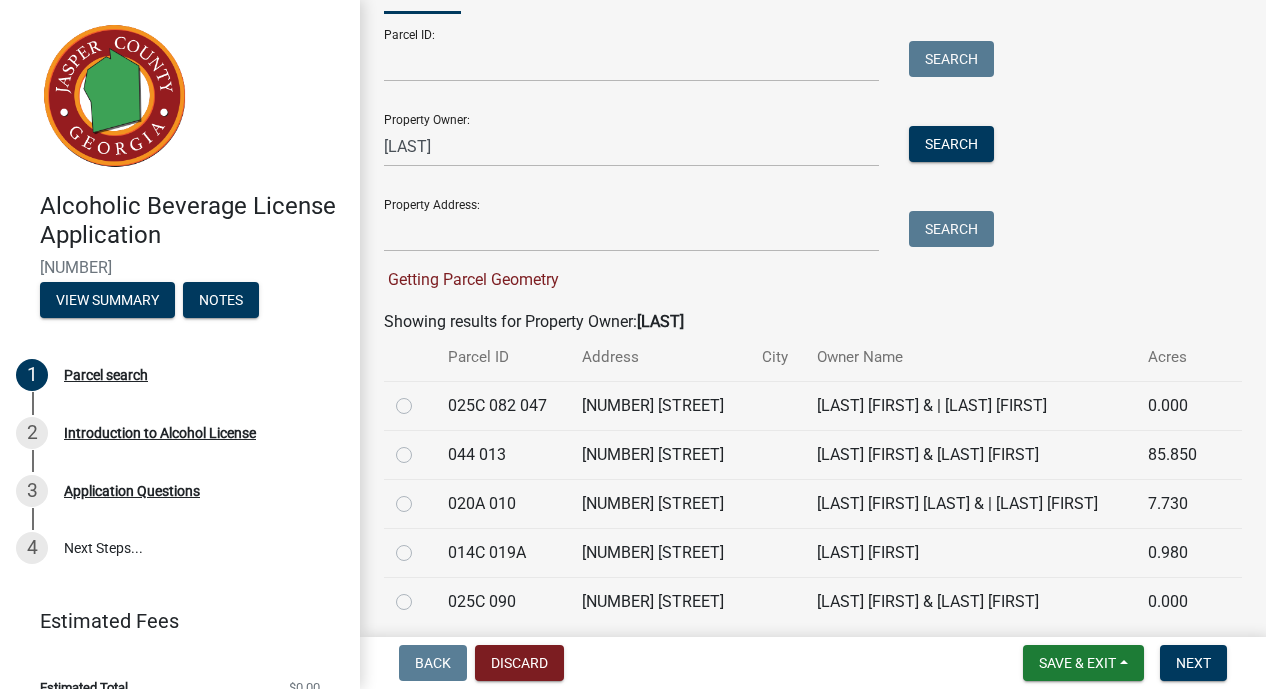 scroll, scrollTop: 233, scrollLeft: 0, axis: vertical 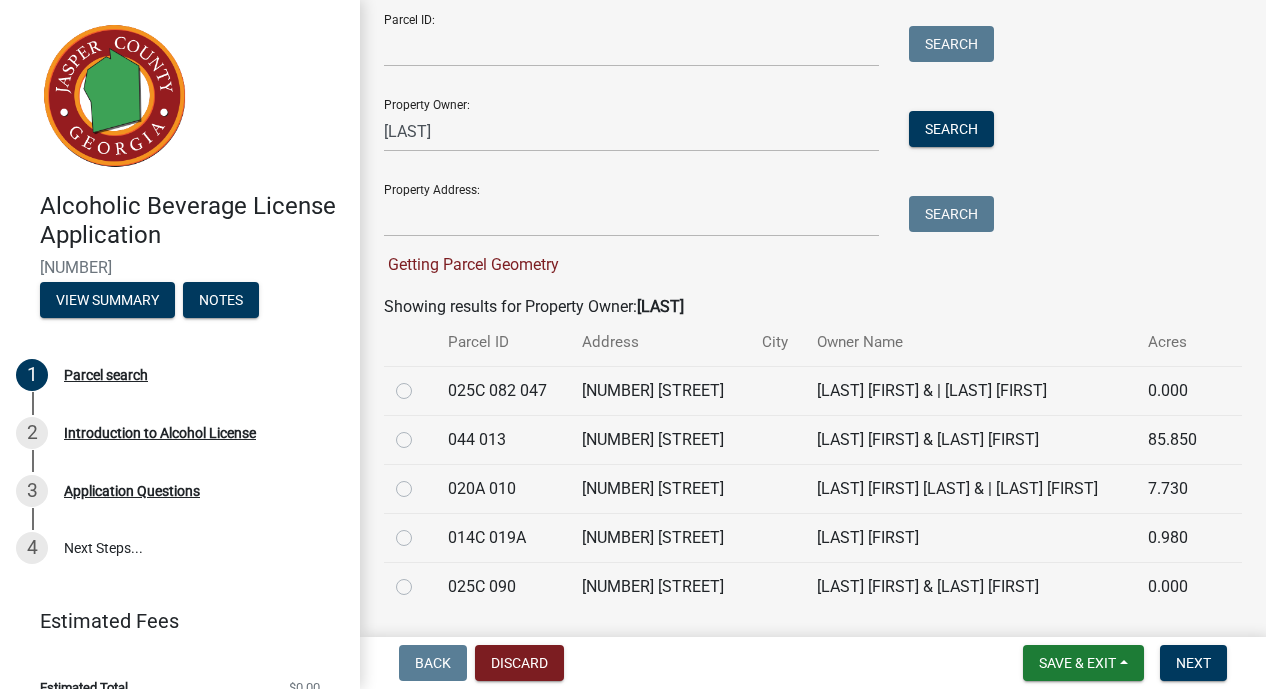 click 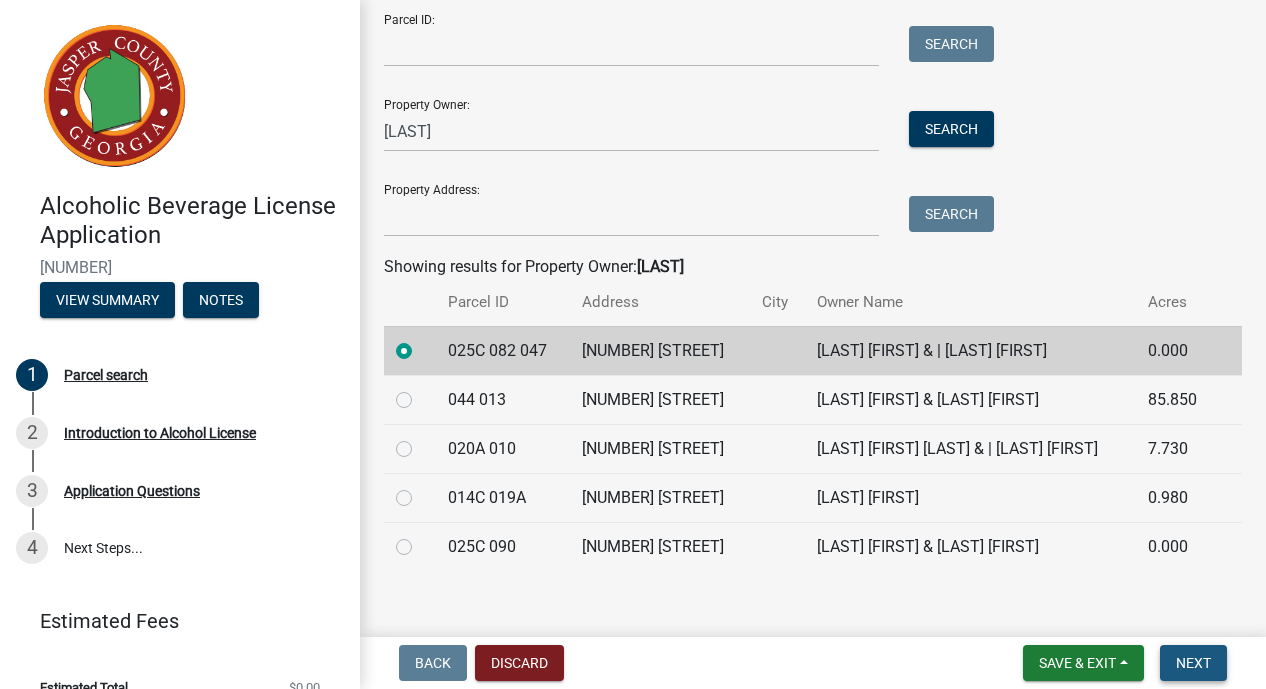 click on "Next" at bounding box center (1193, 663) 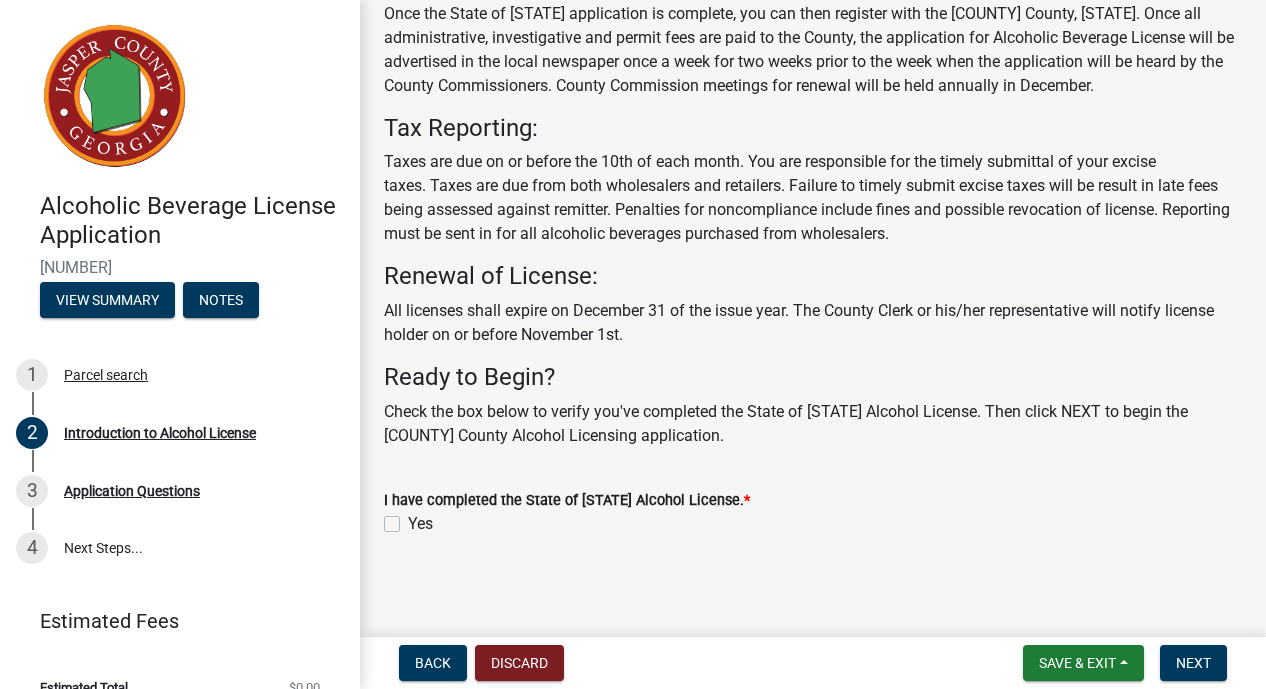 scroll, scrollTop: 487, scrollLeft: 0, axis: vertical 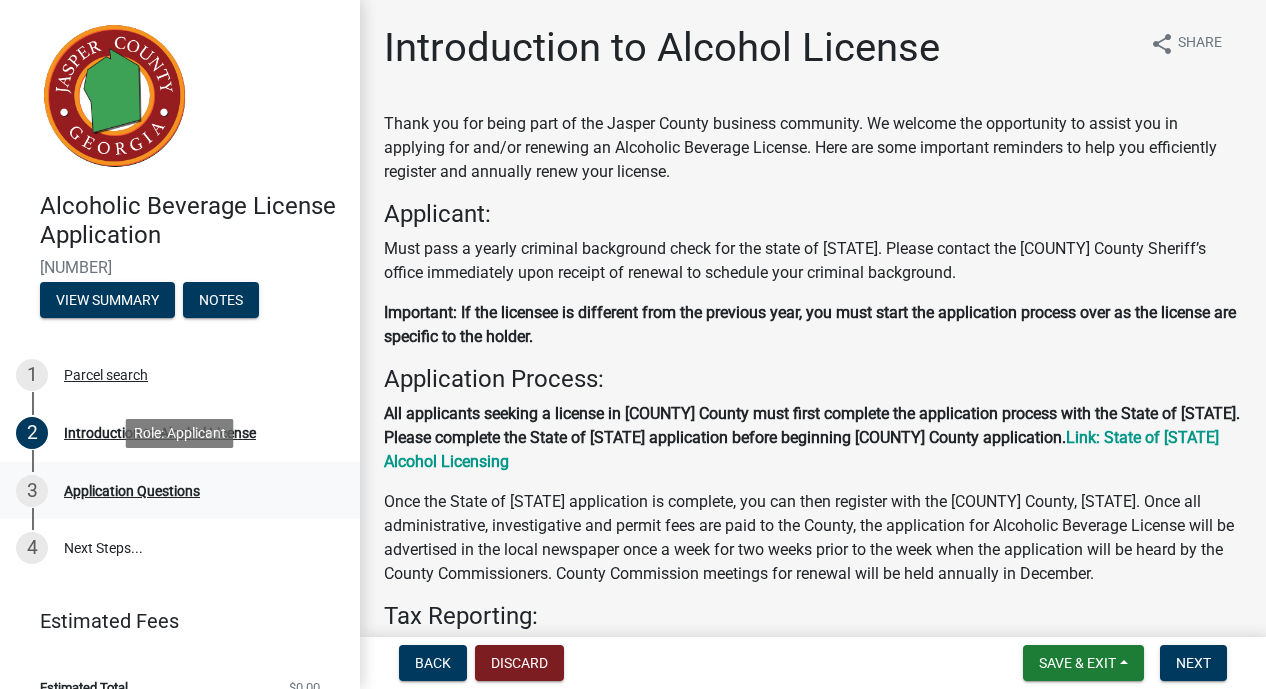 click on "Application Questions" at bounding box center [132, 491] 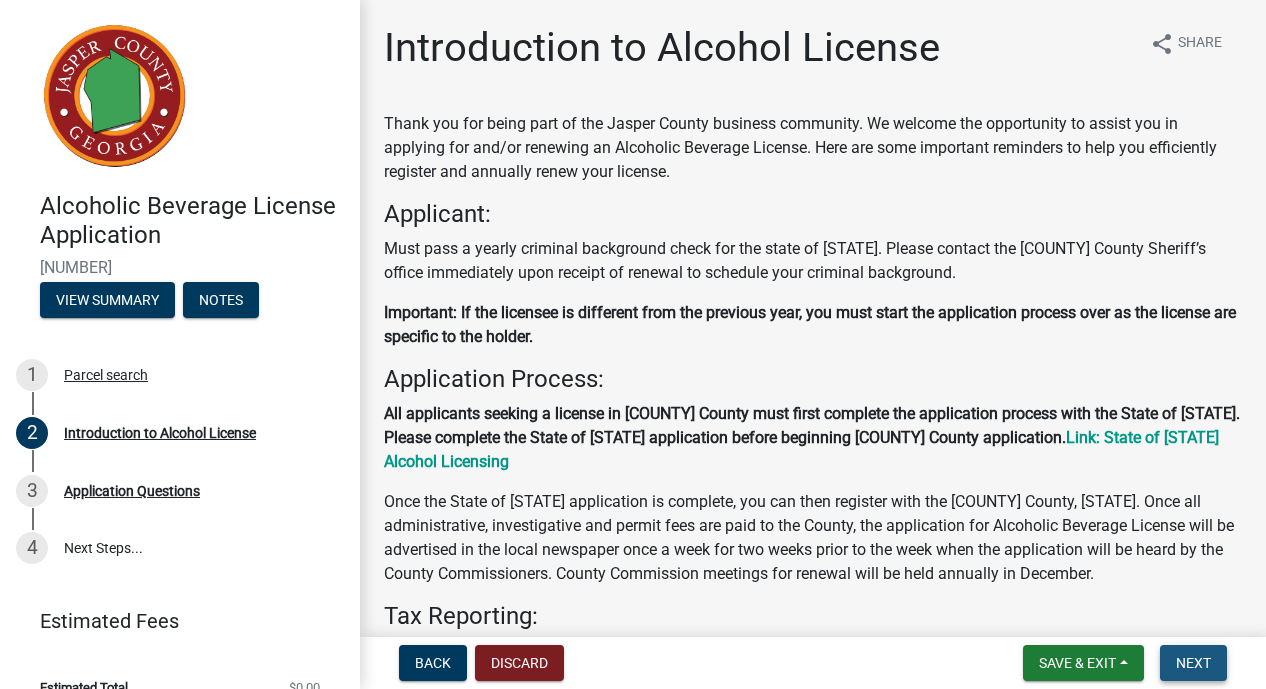 click on "Next" at bounding box center (1193, 663) 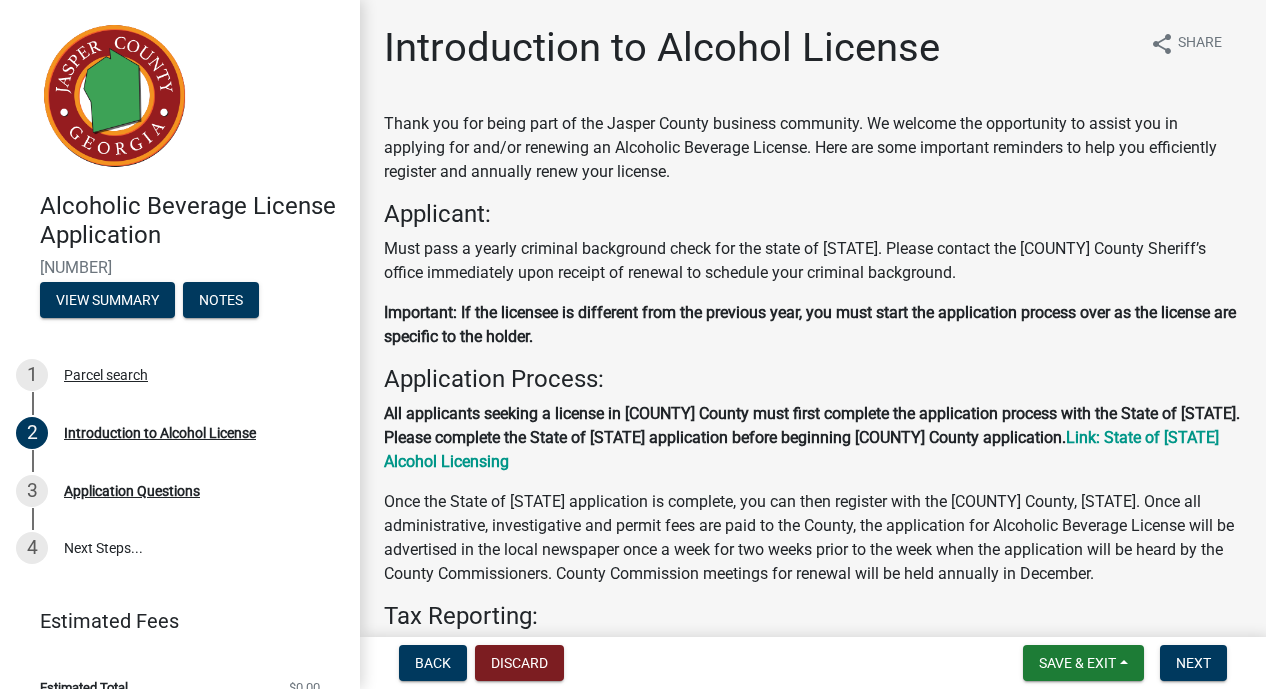 scroll, scrollTop: 32, scrollLeft: 0, axis: vertical 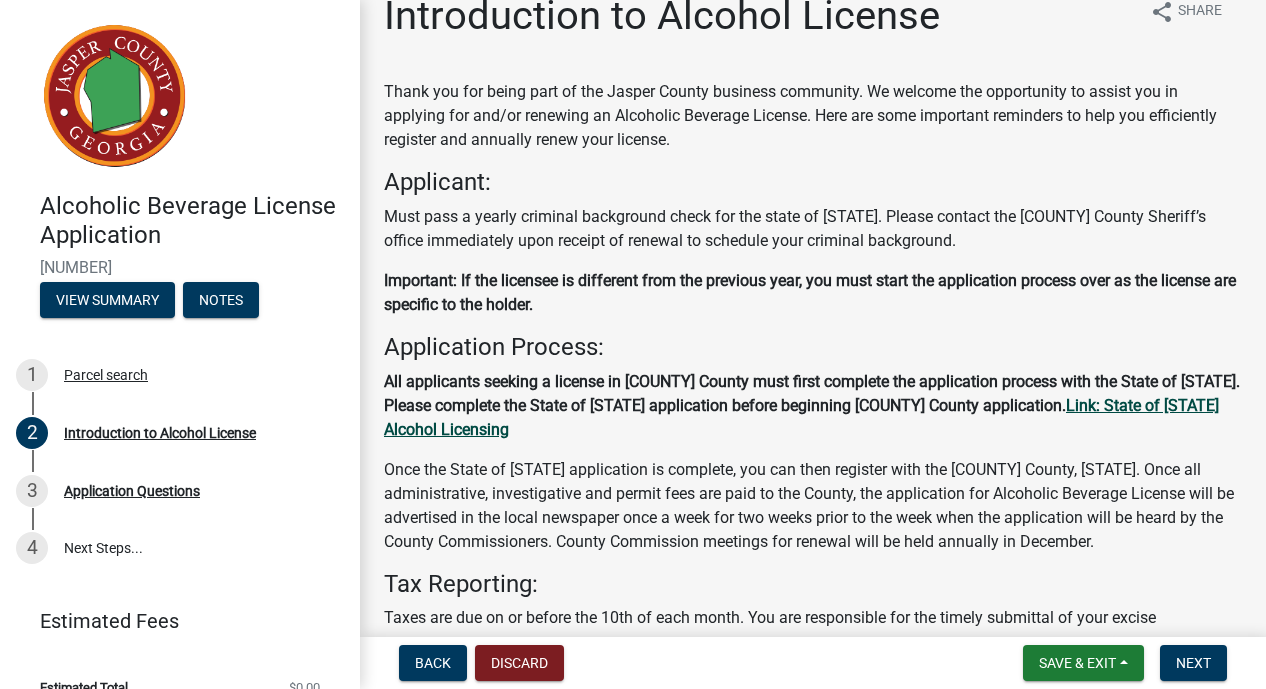 click on "Link: State of [STATE] Alcohol Licensing" 